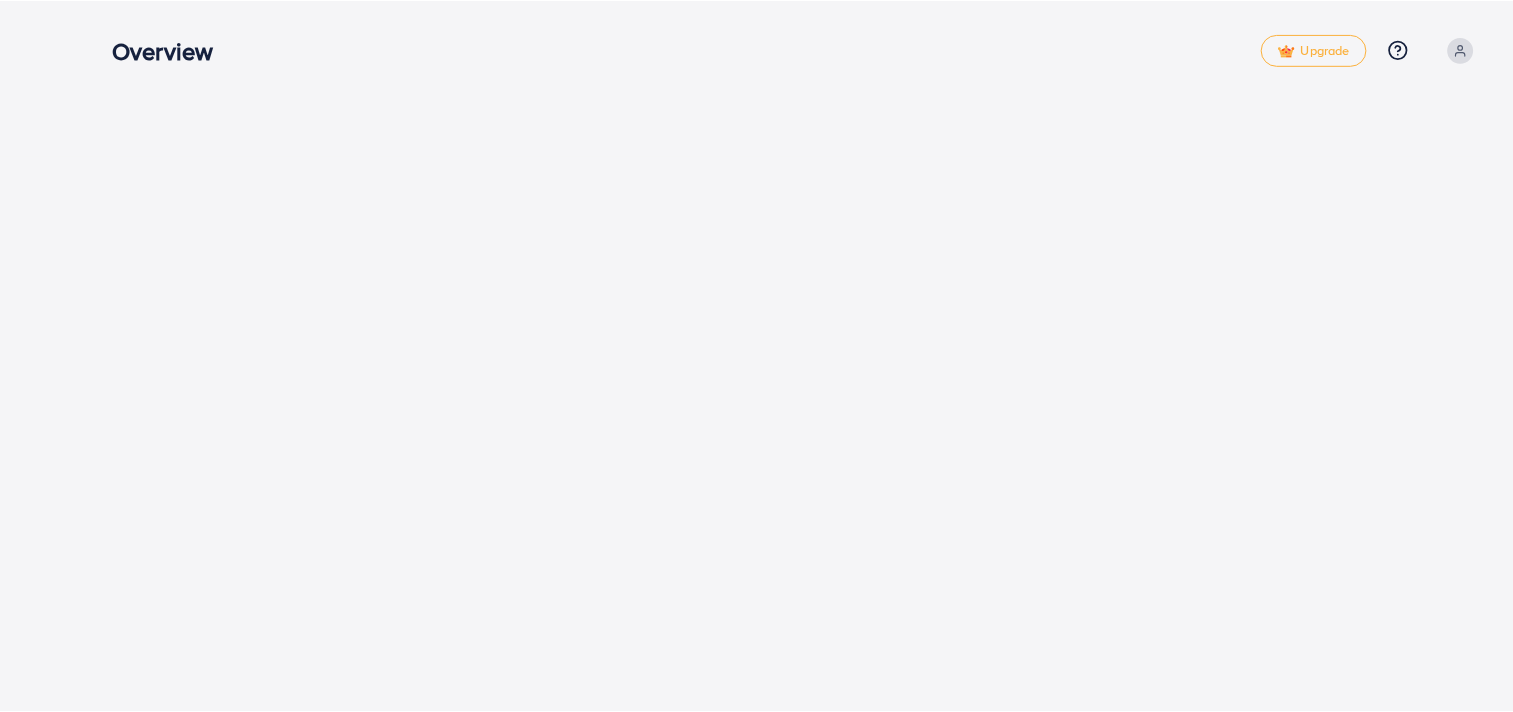 scroll, scrollTop: 0, scrollLeft: 0, axis: both 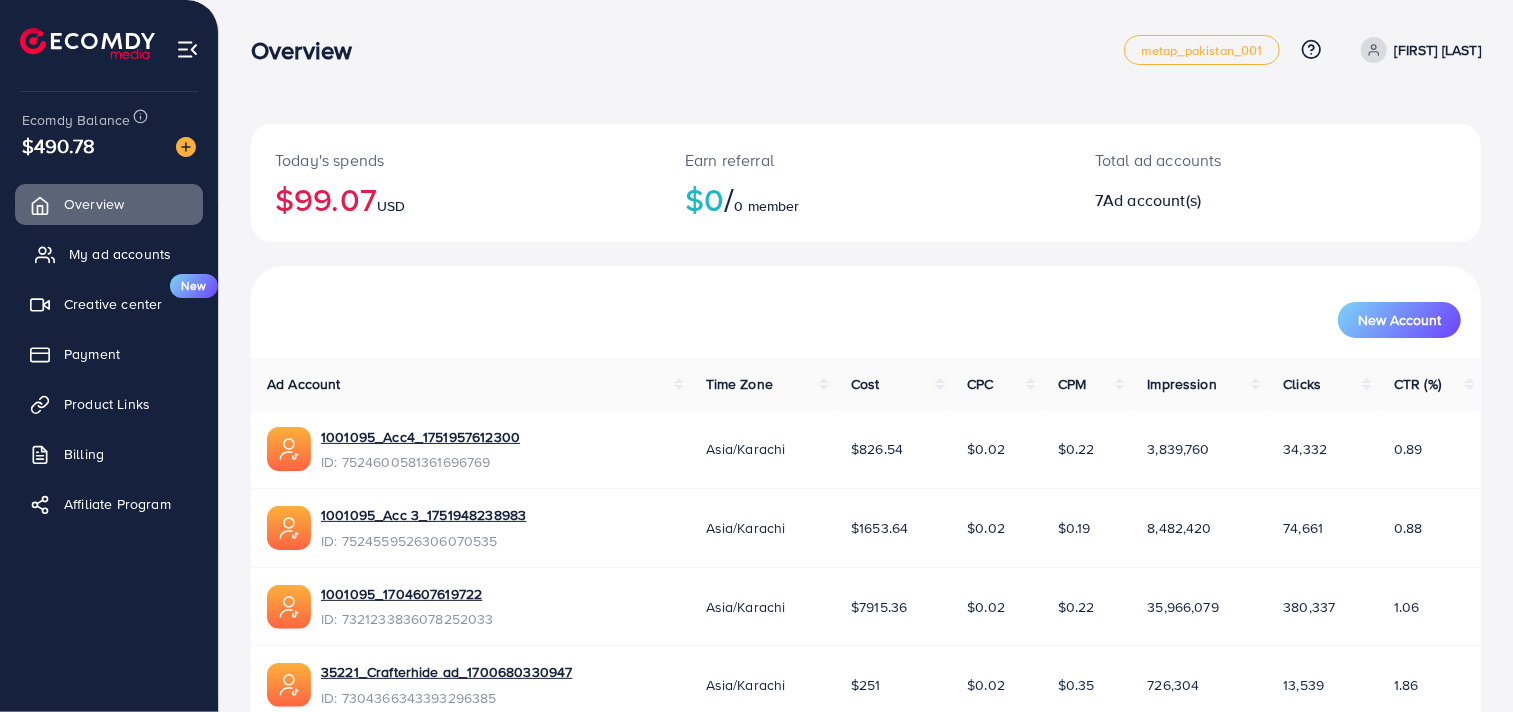 click on "My ad accounts" at bounding box center [120, 254] 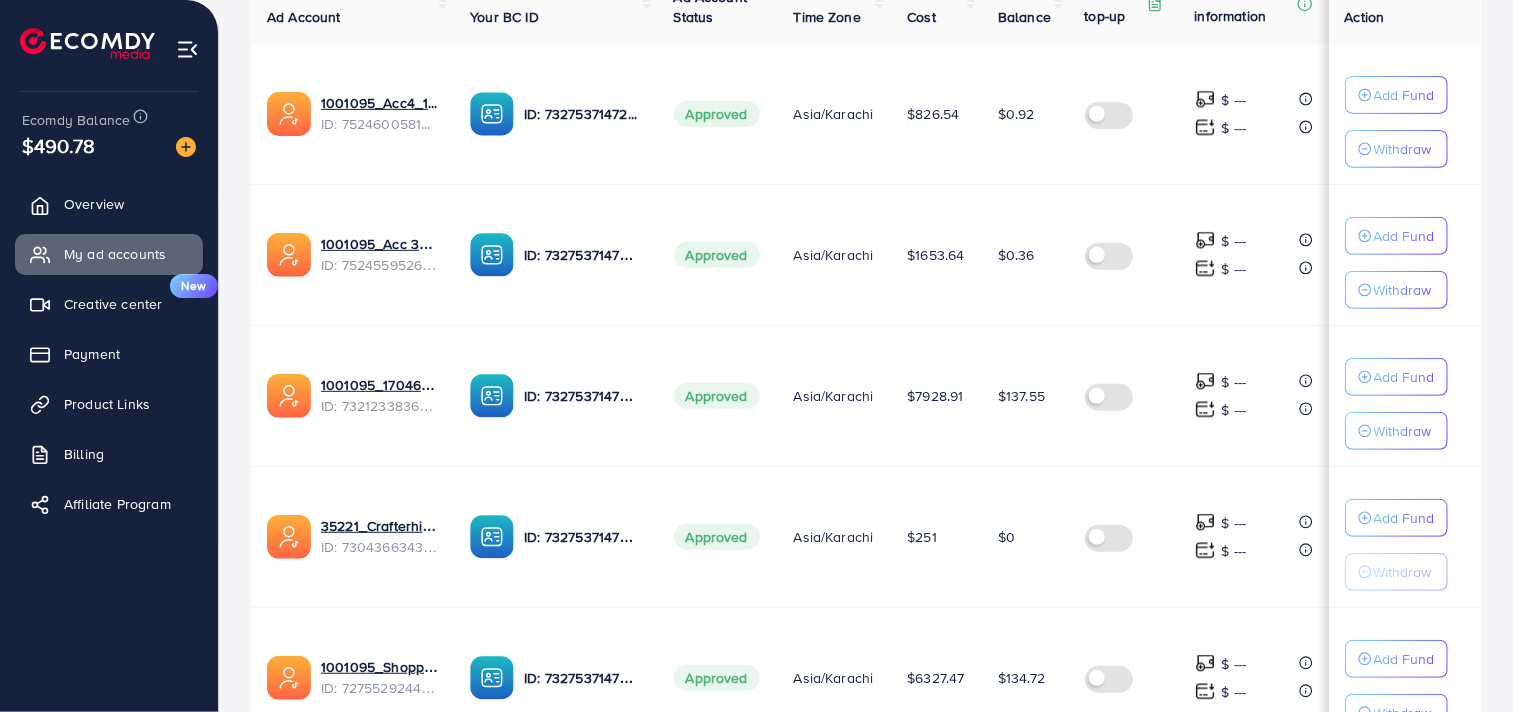 scroll, scrollTop: 111, scrollLeft: 0, axis: vertical 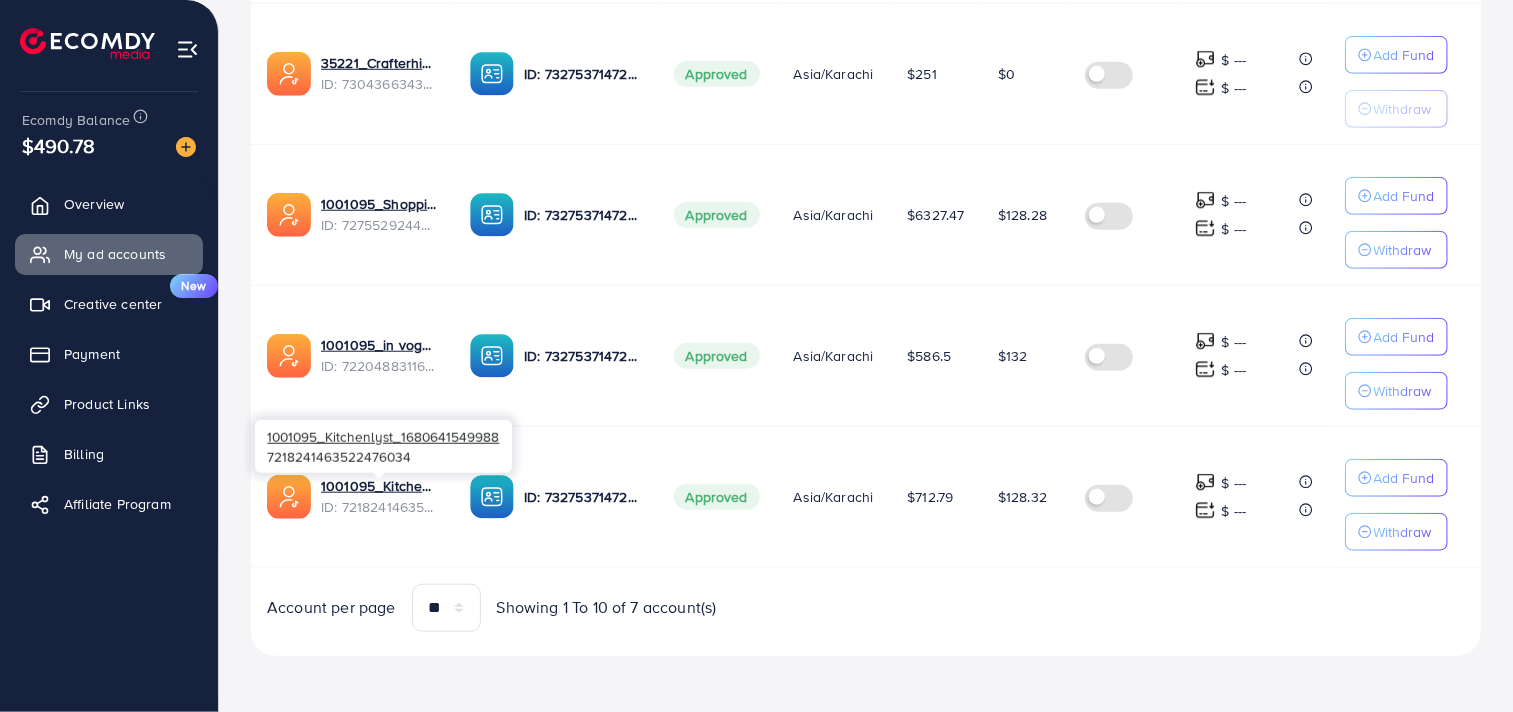 click on "ID: 7218241463522476034" at bounding box center (379, 507) 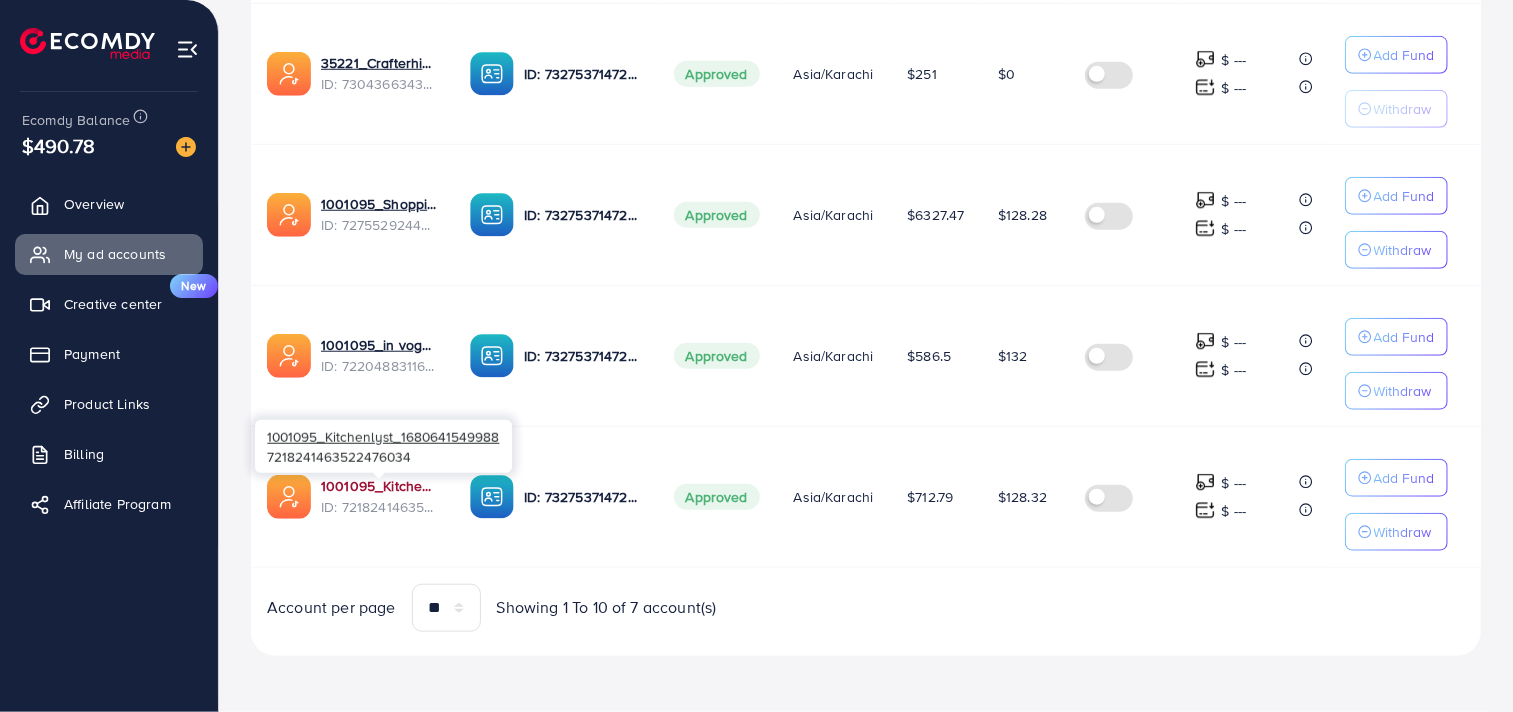 click on "1001095_Kitchenlyst_1680641549988" at bounding box center [379, 486] 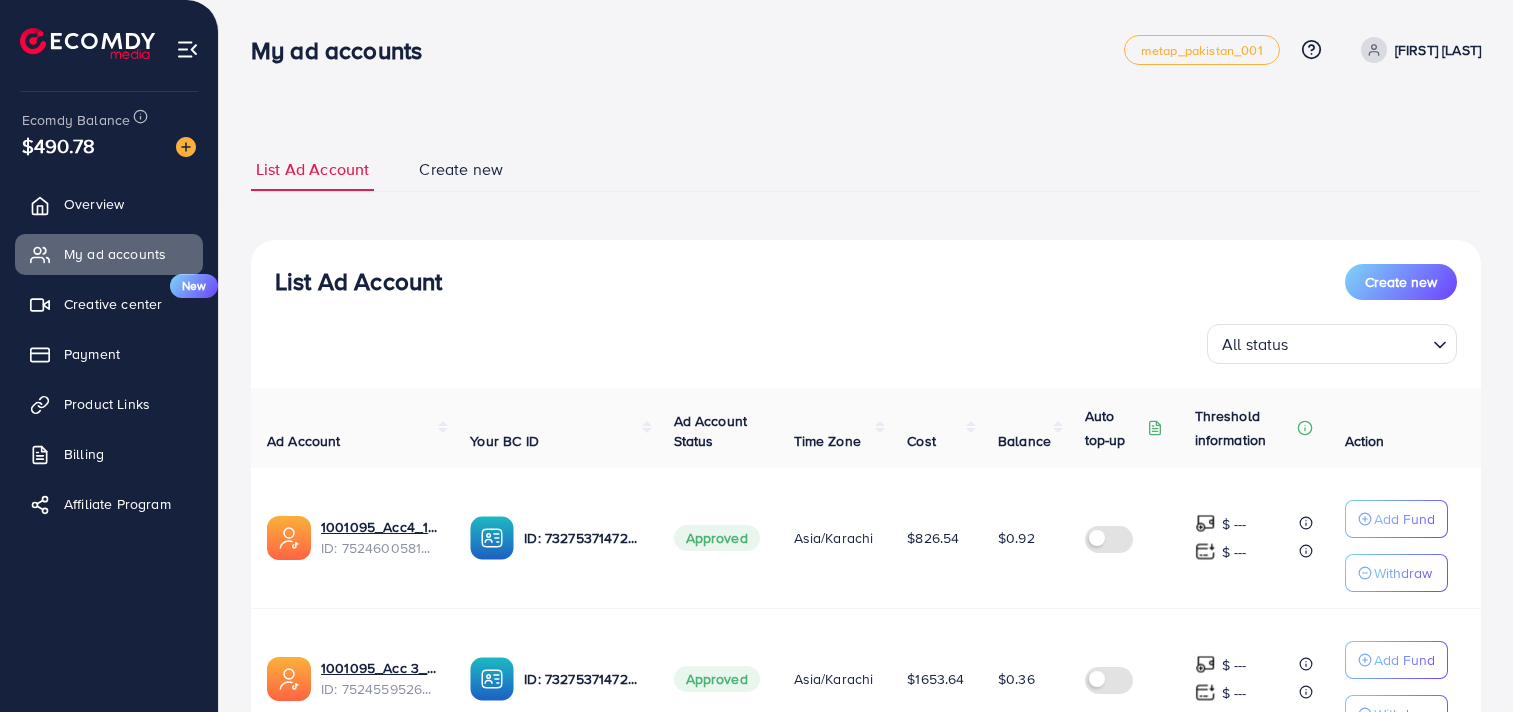 scroll, scrollTop: 0, scrollLeft: 0, axis: both 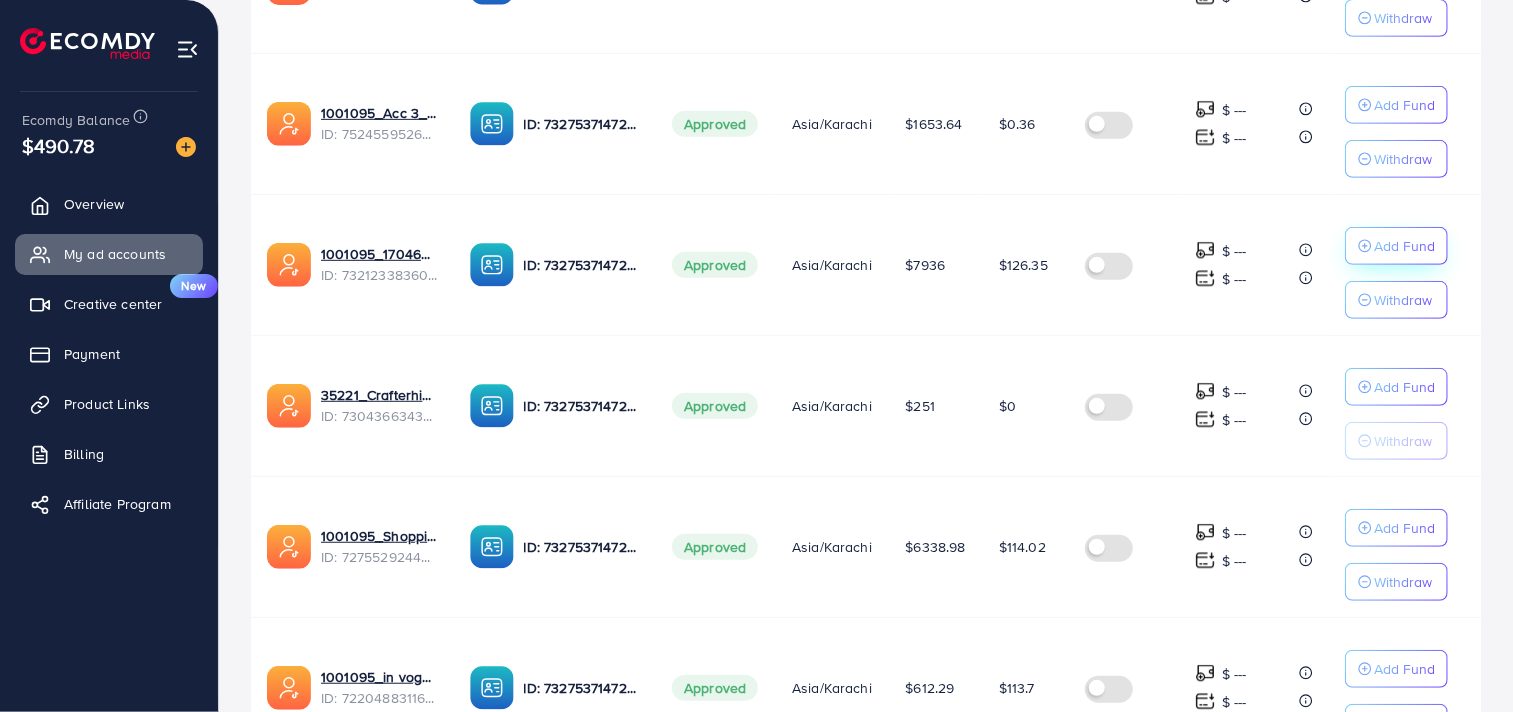 click 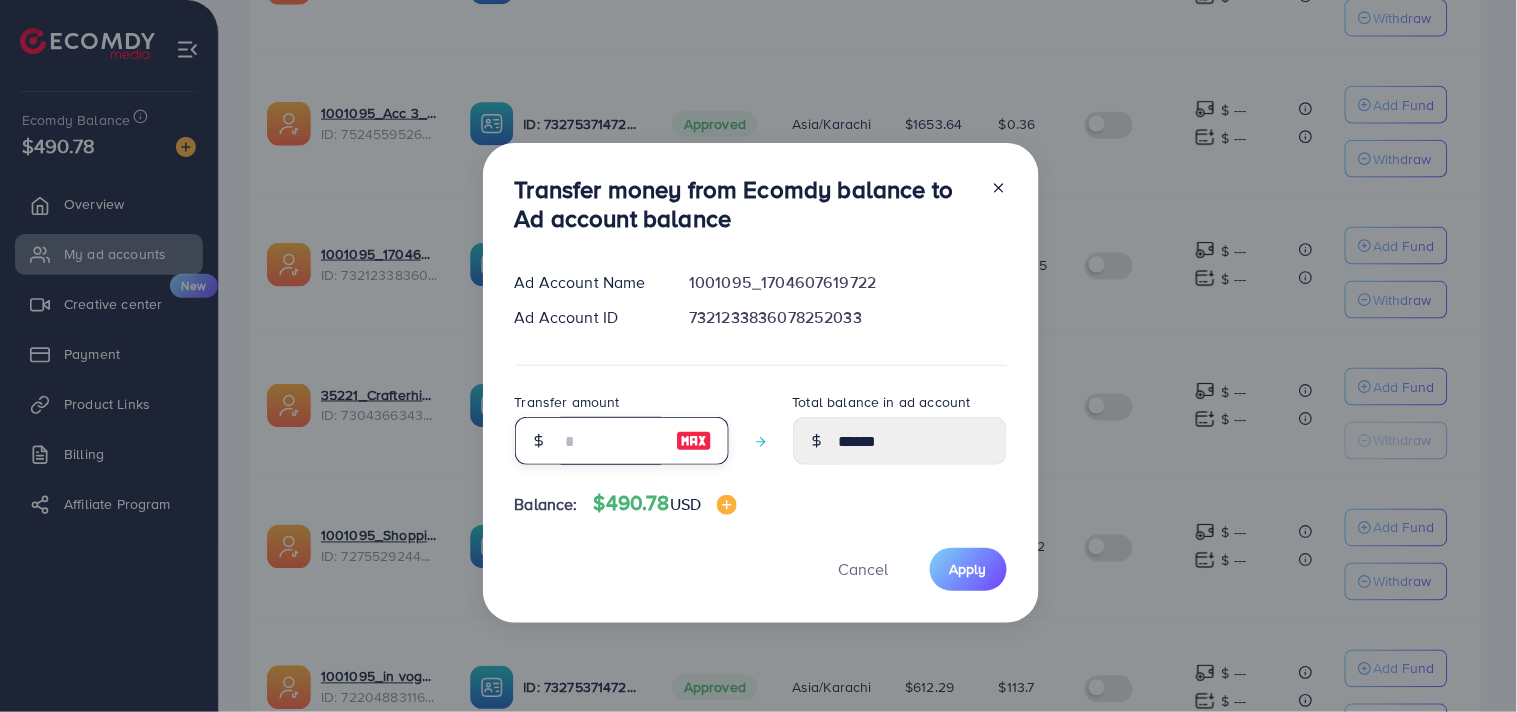 click at bounding box center [611, 441] 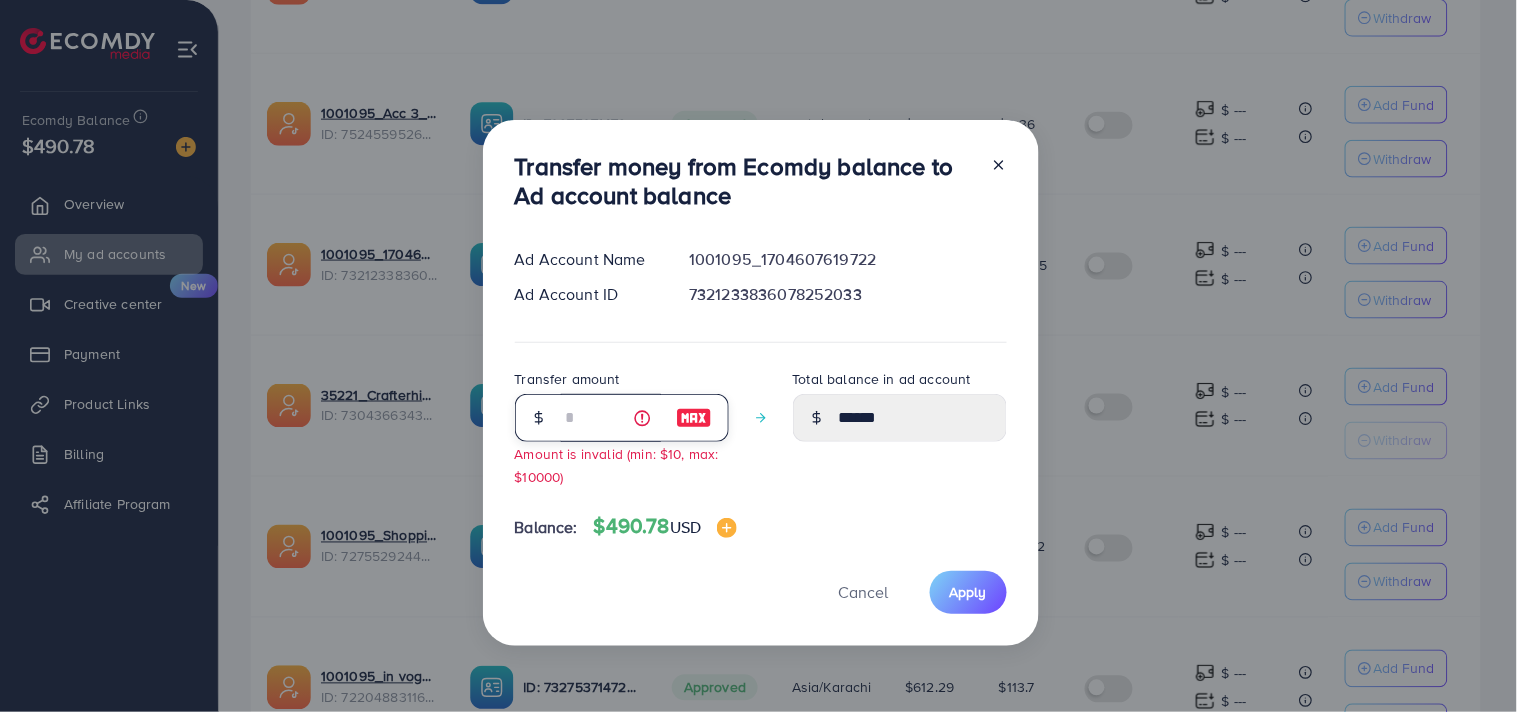 type 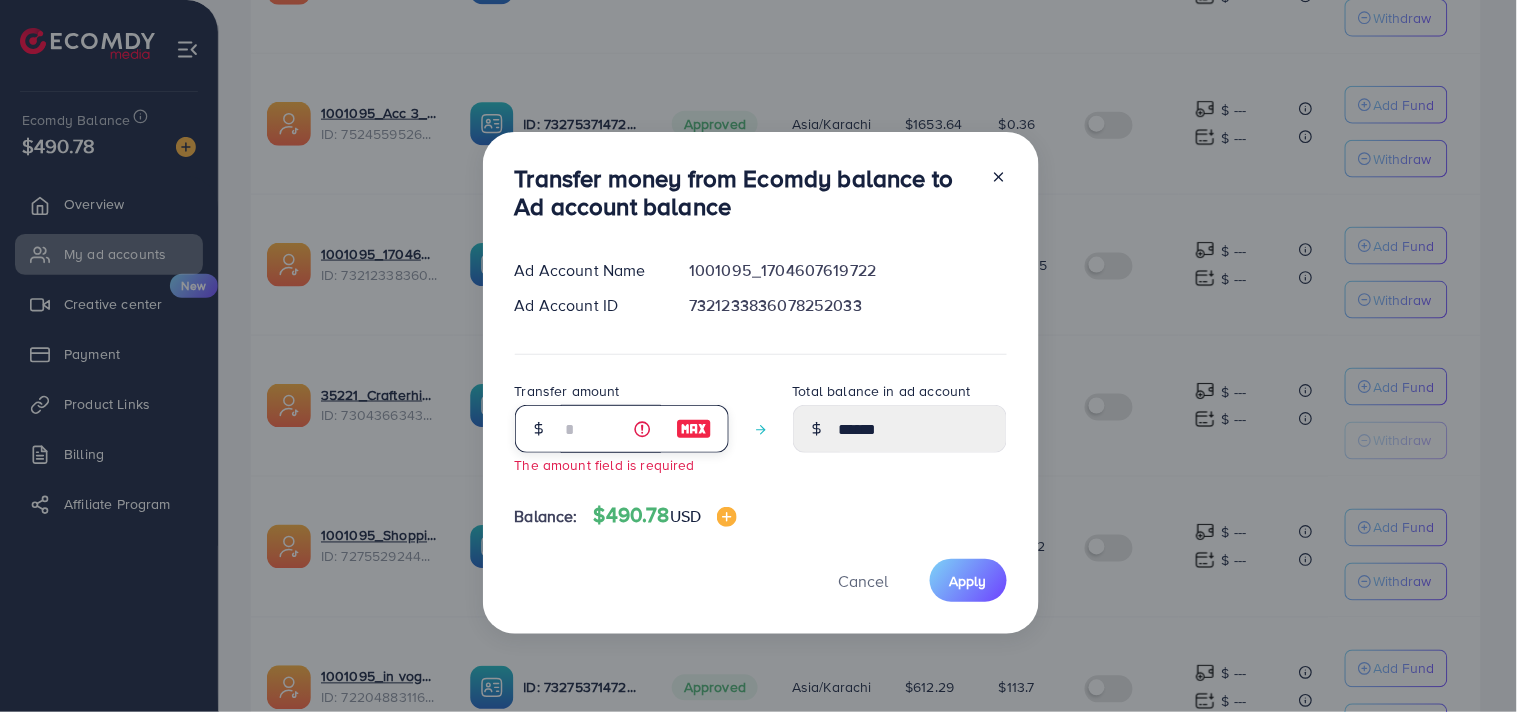 type on "*" 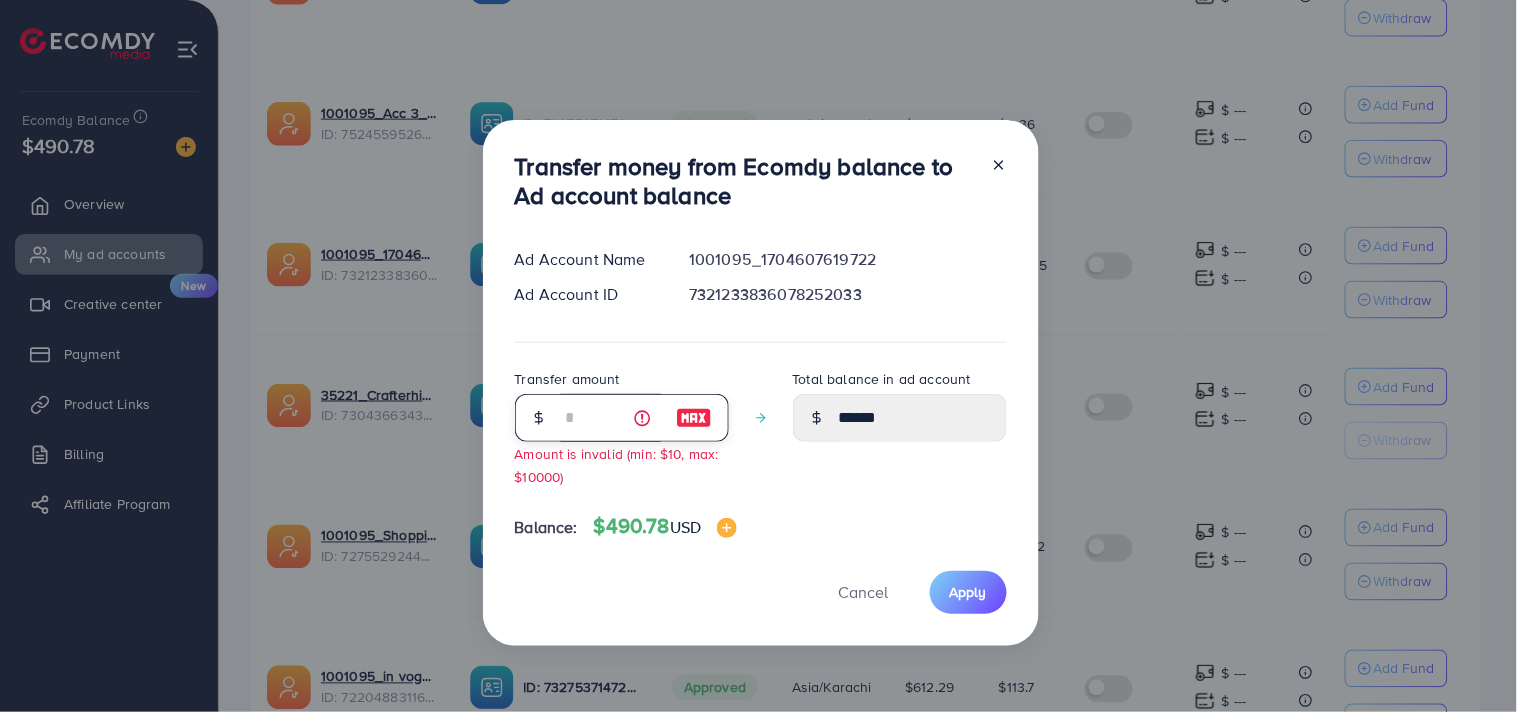 type on "******" 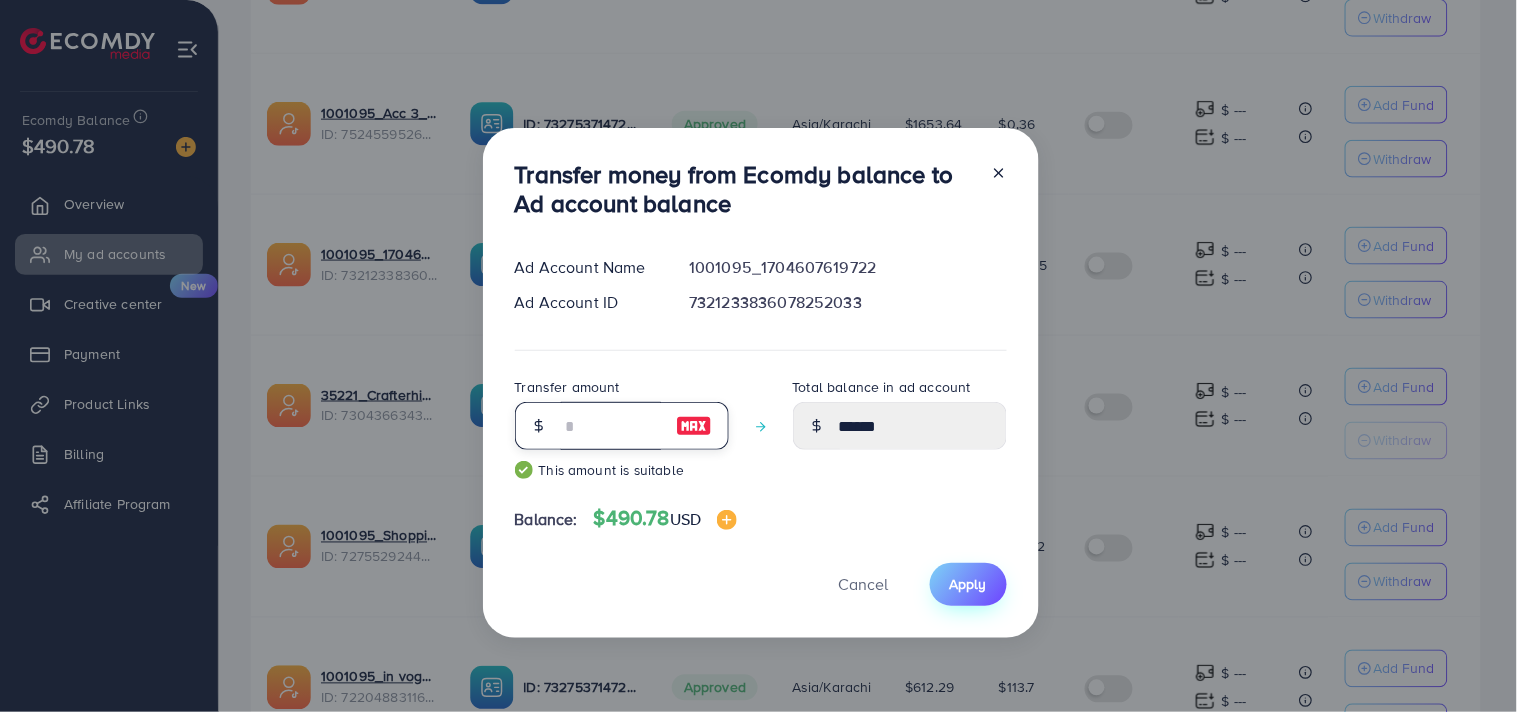 type on "**" 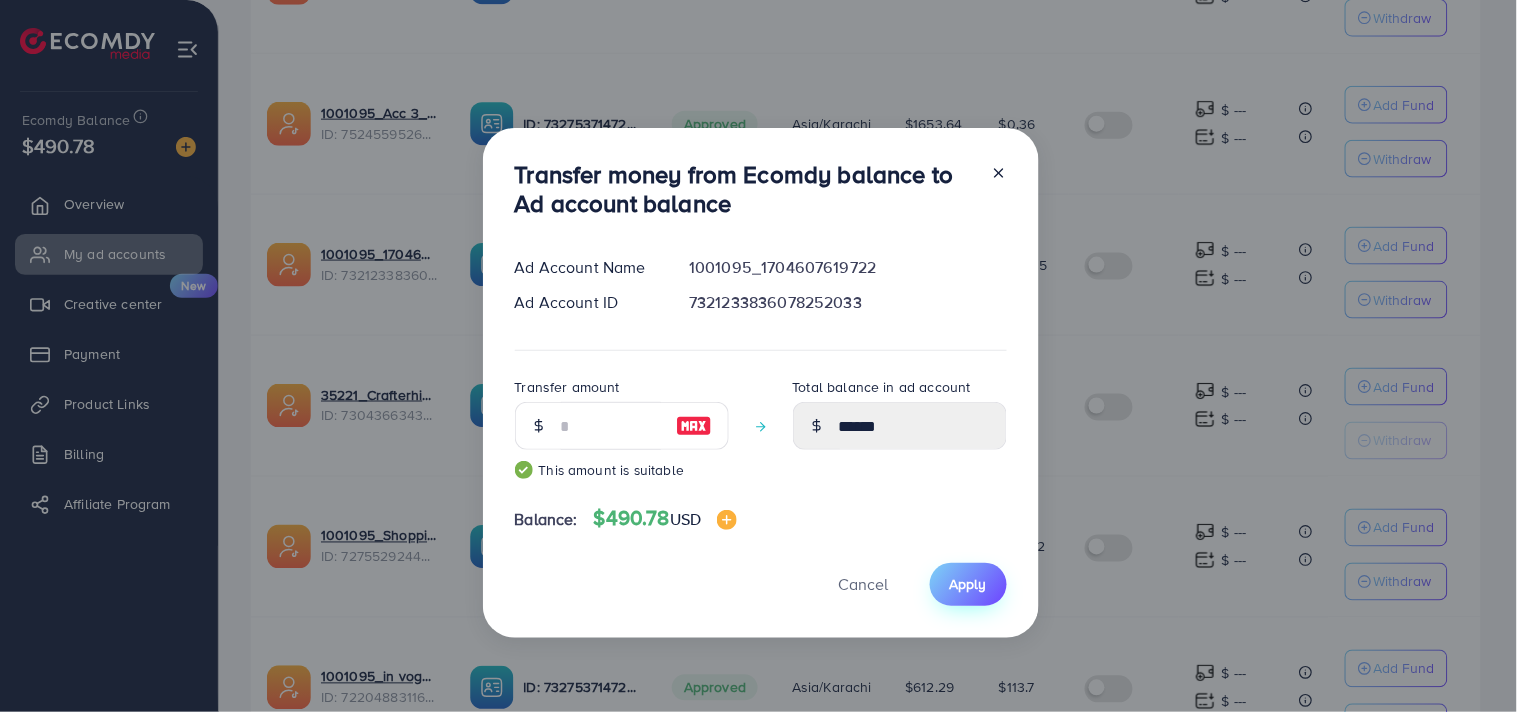 click on "Apply" at bounding box center [968, 584] 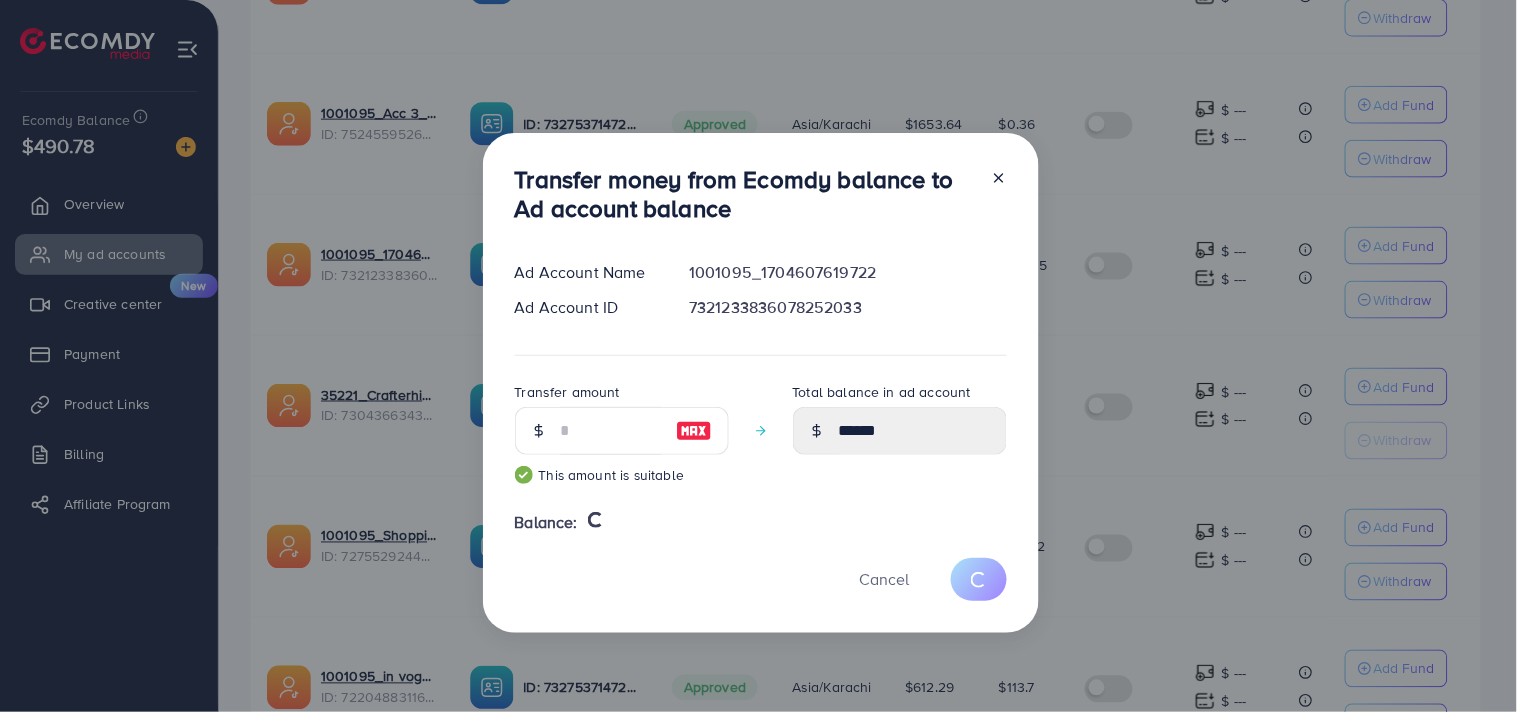 type 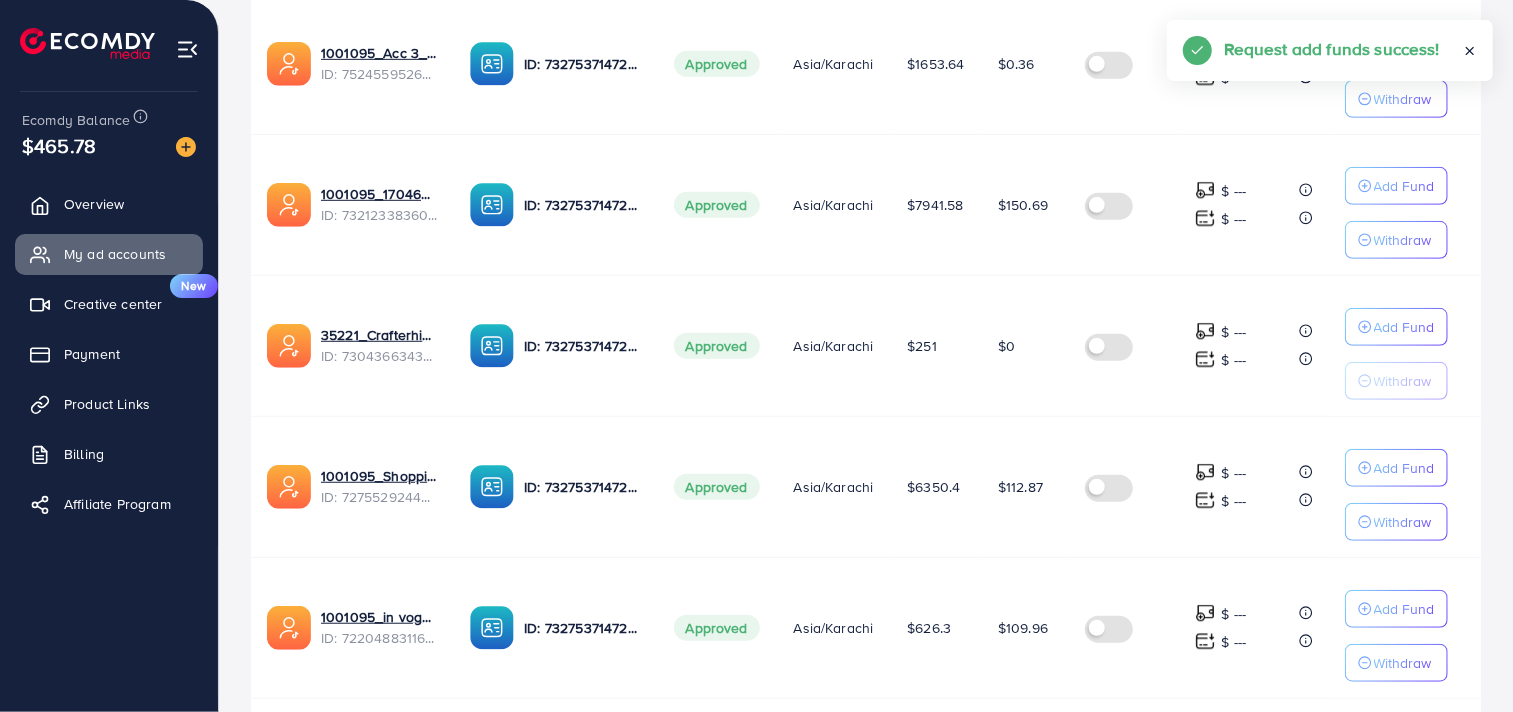 scroll, scrollTop: 777, scrollLeft: 0, axis: vertical 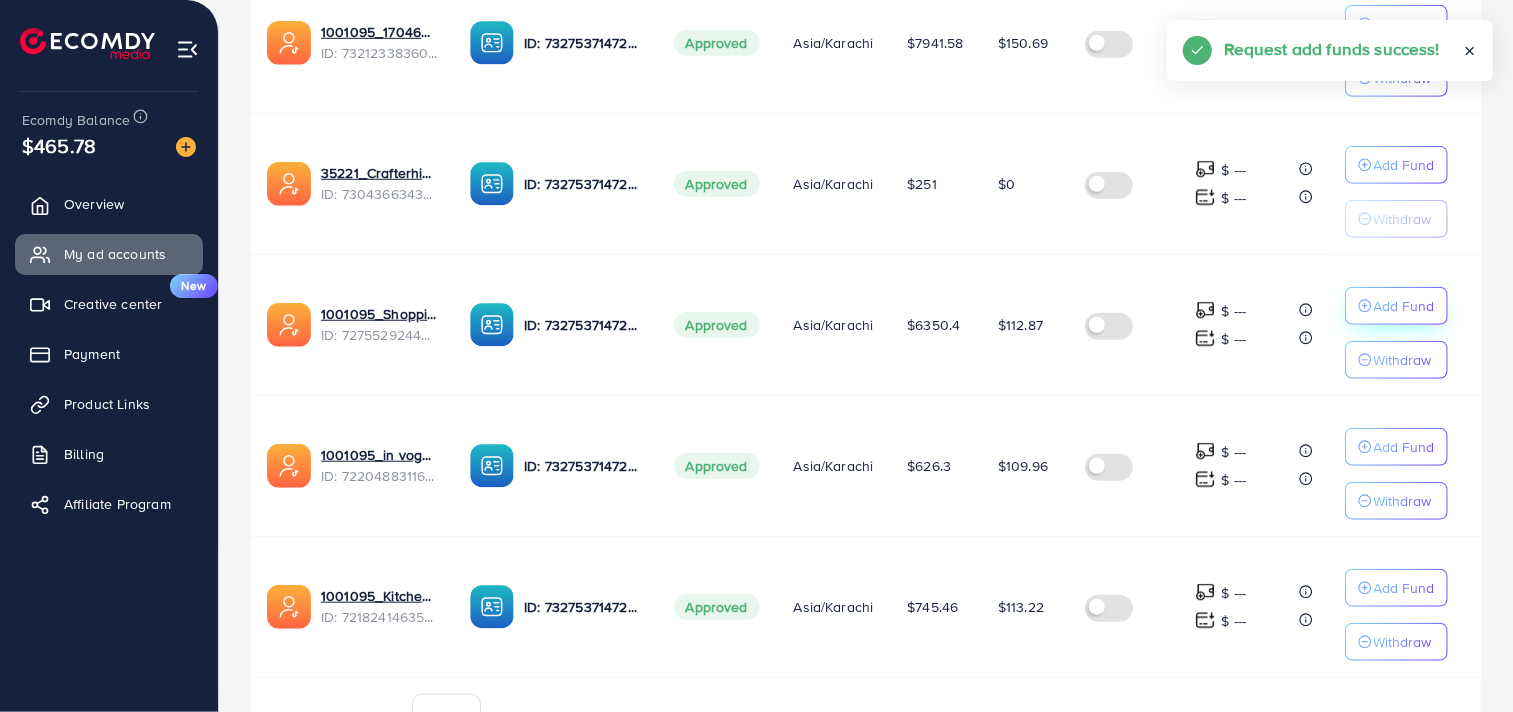click on "Add Fund" at bounding box center (1396, -258) 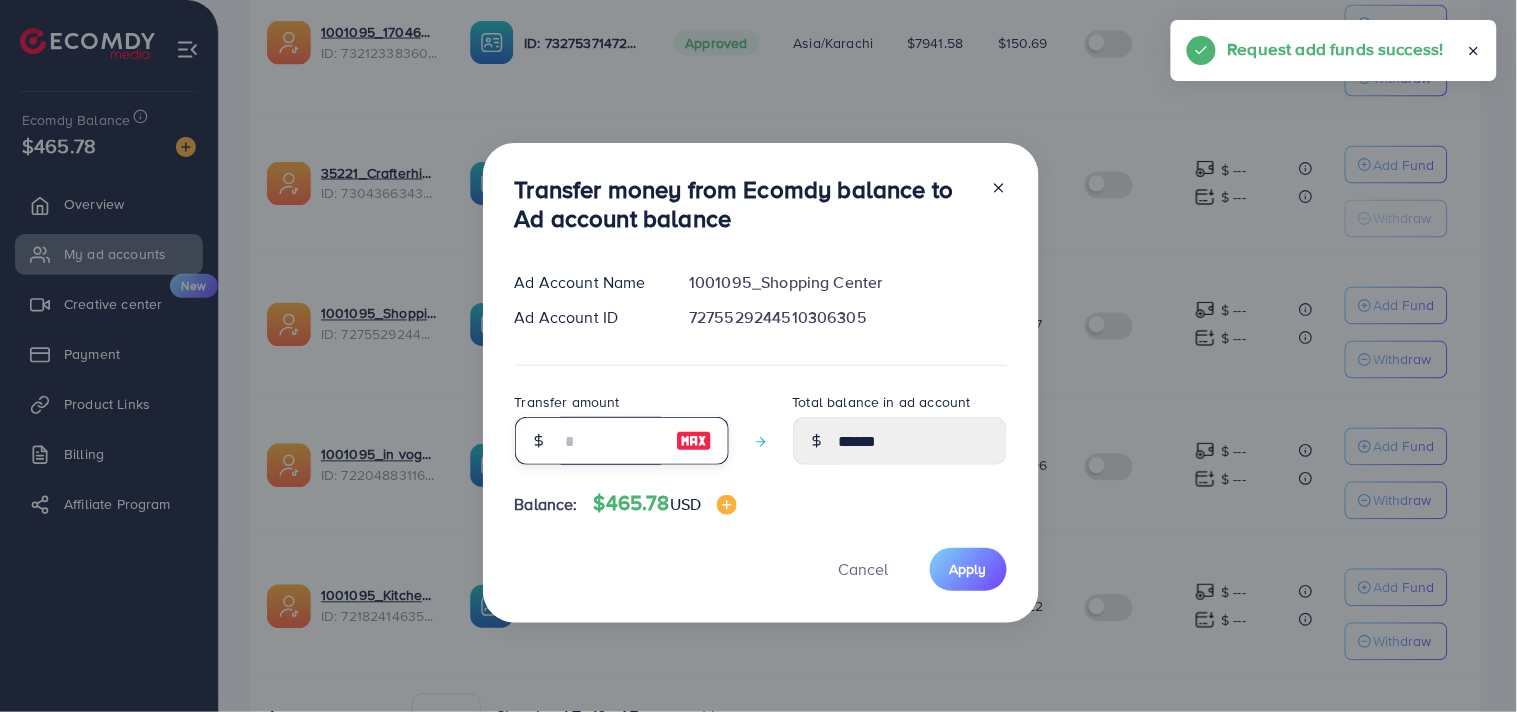 click at bounding box center (611, 441) 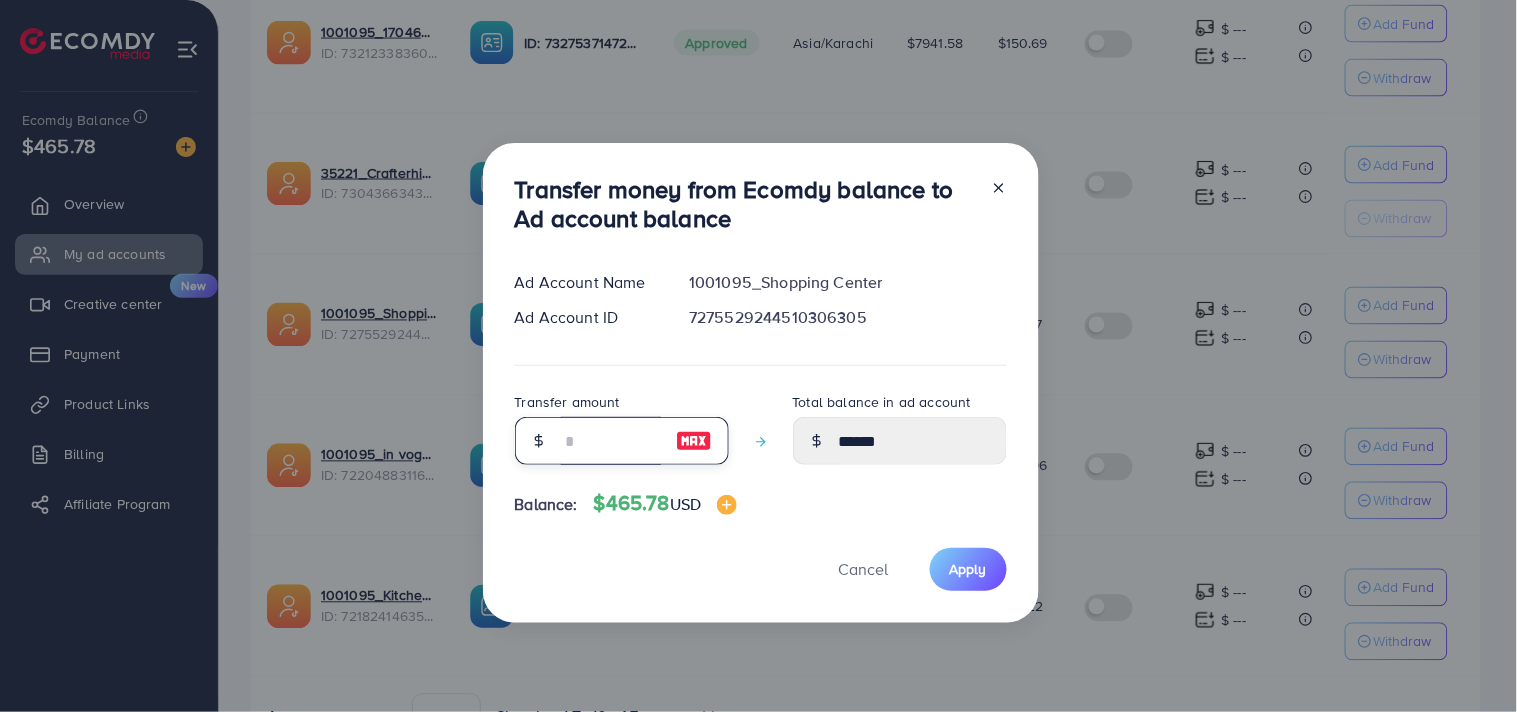 type on "*" 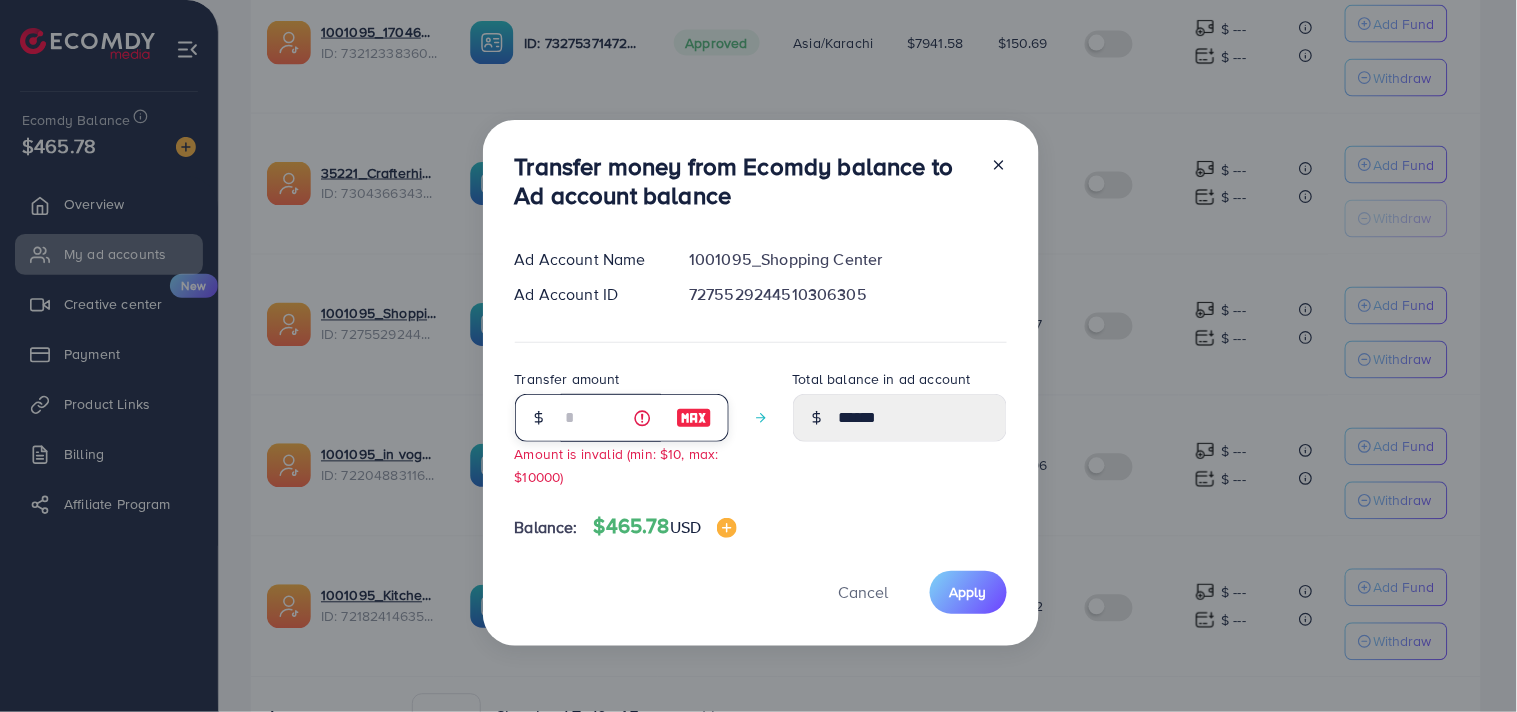 type on "**" 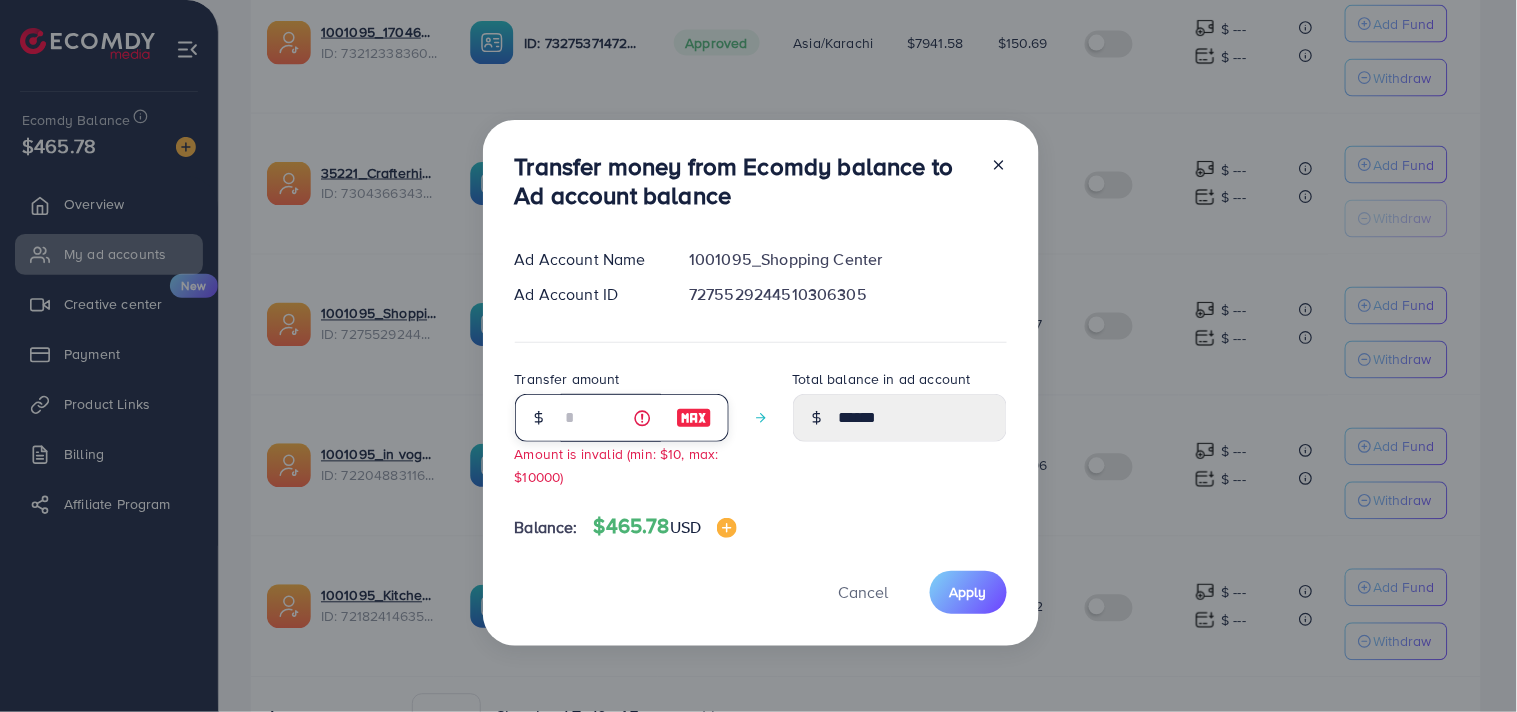 type on "******" 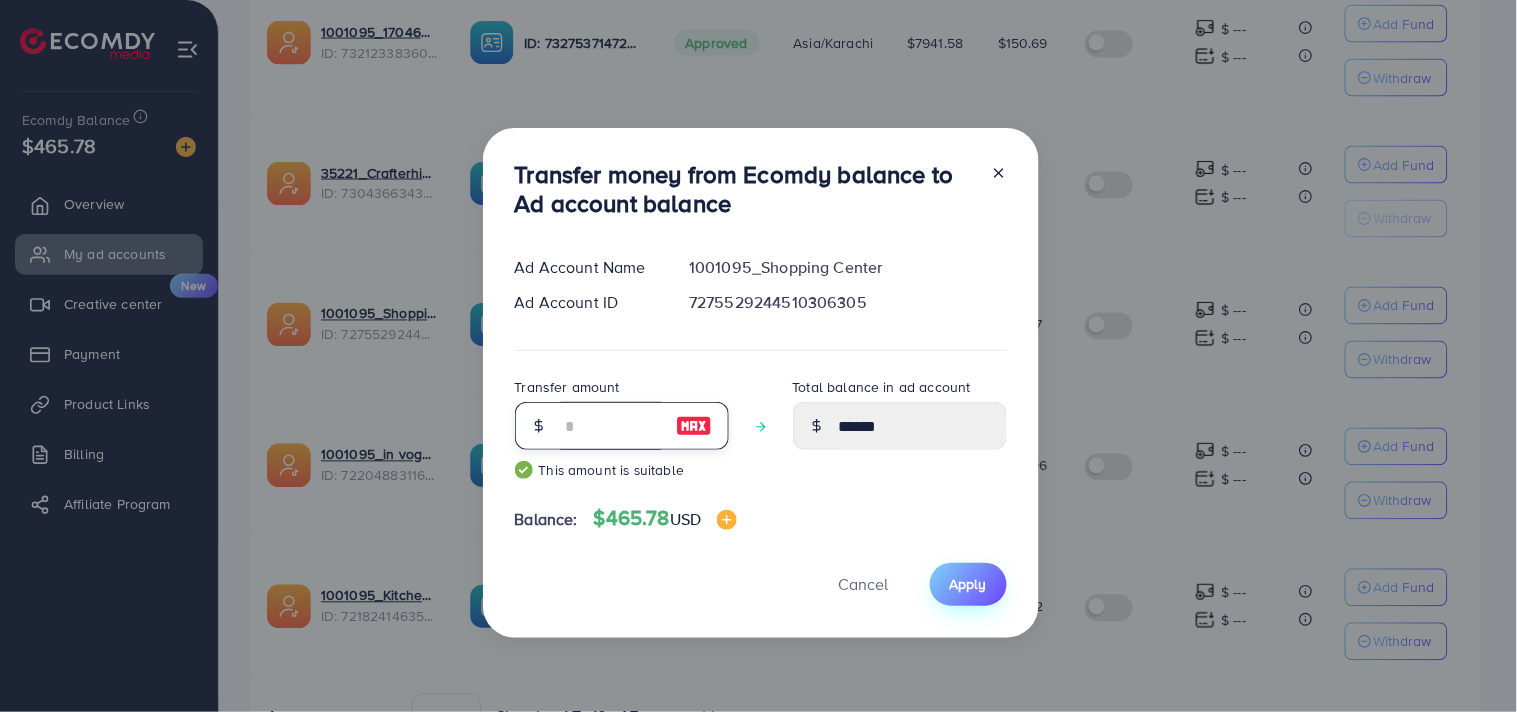 type on "**" 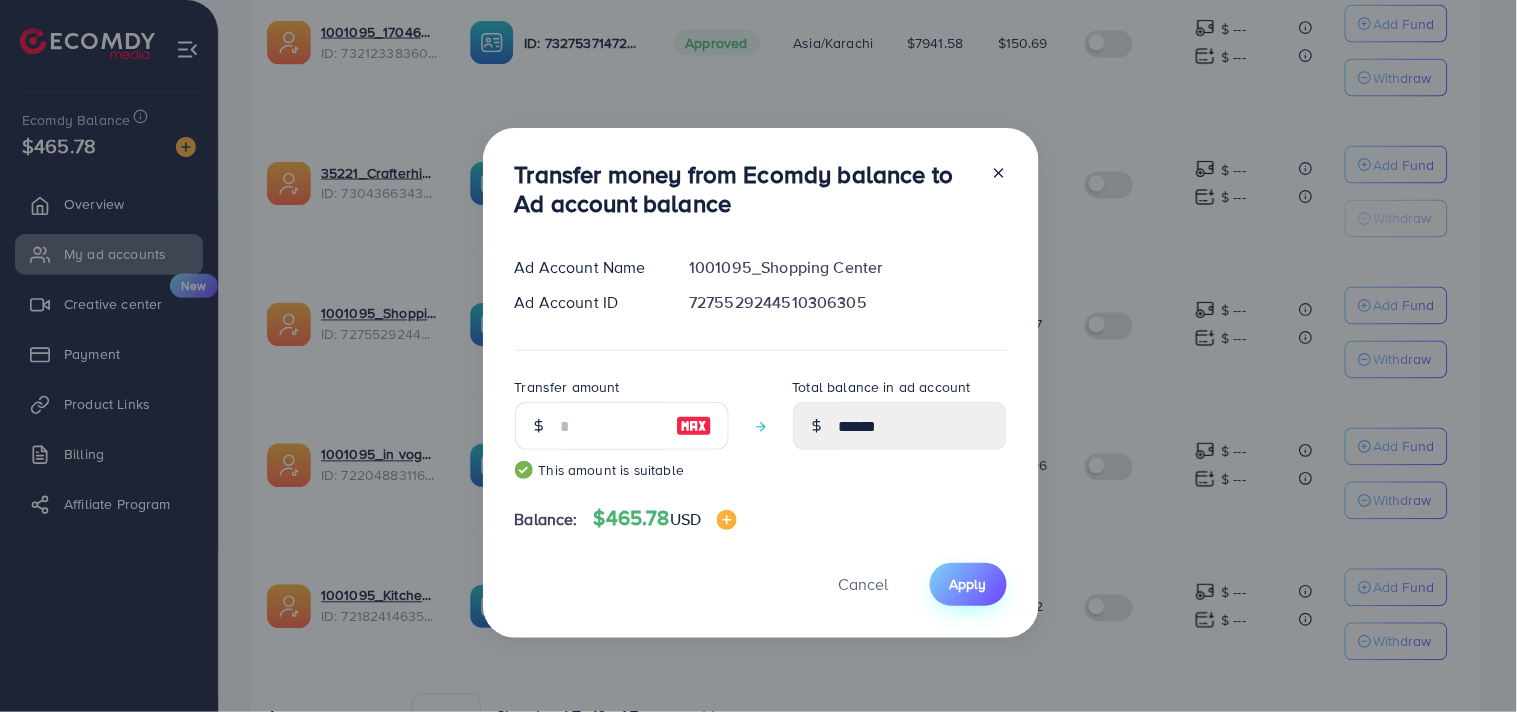 click on "Apply" at bounding box center [968, 584] 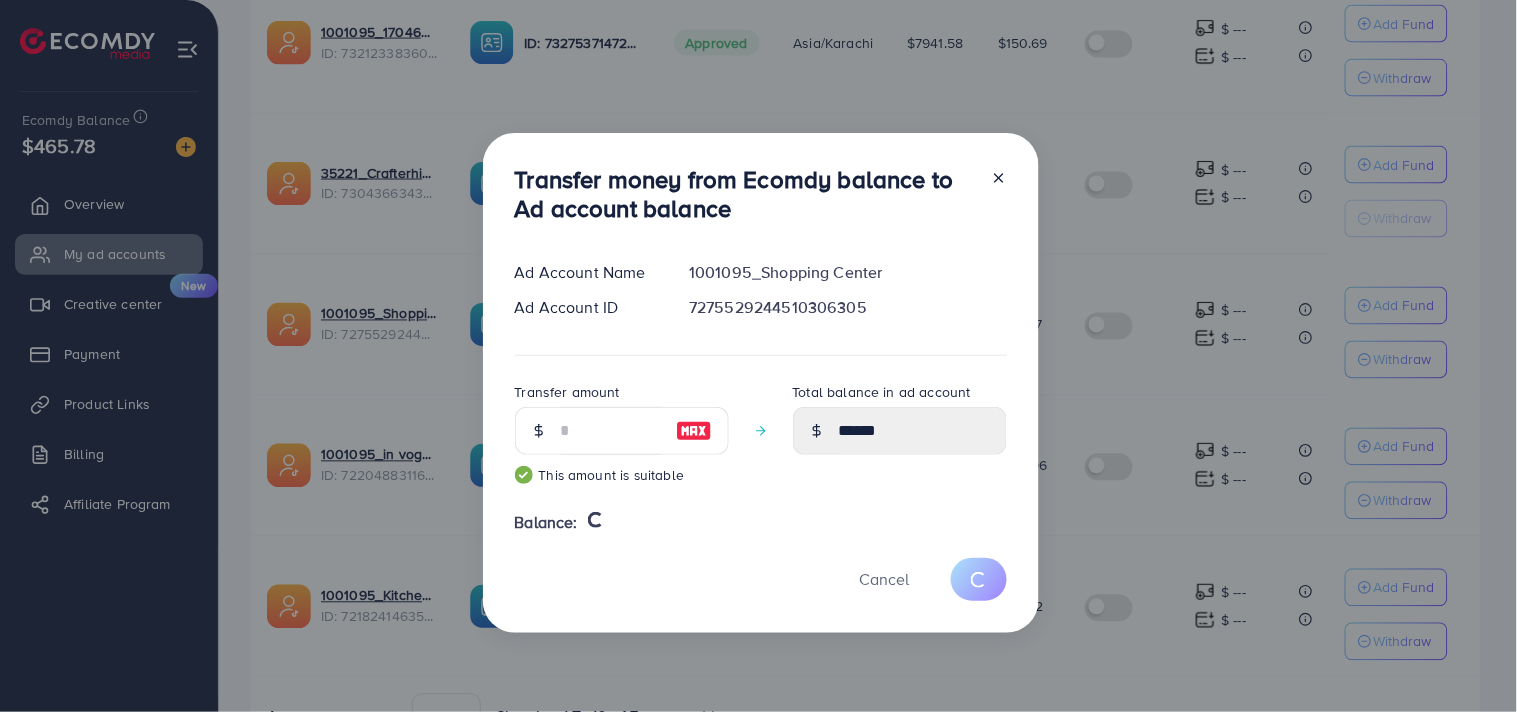 type 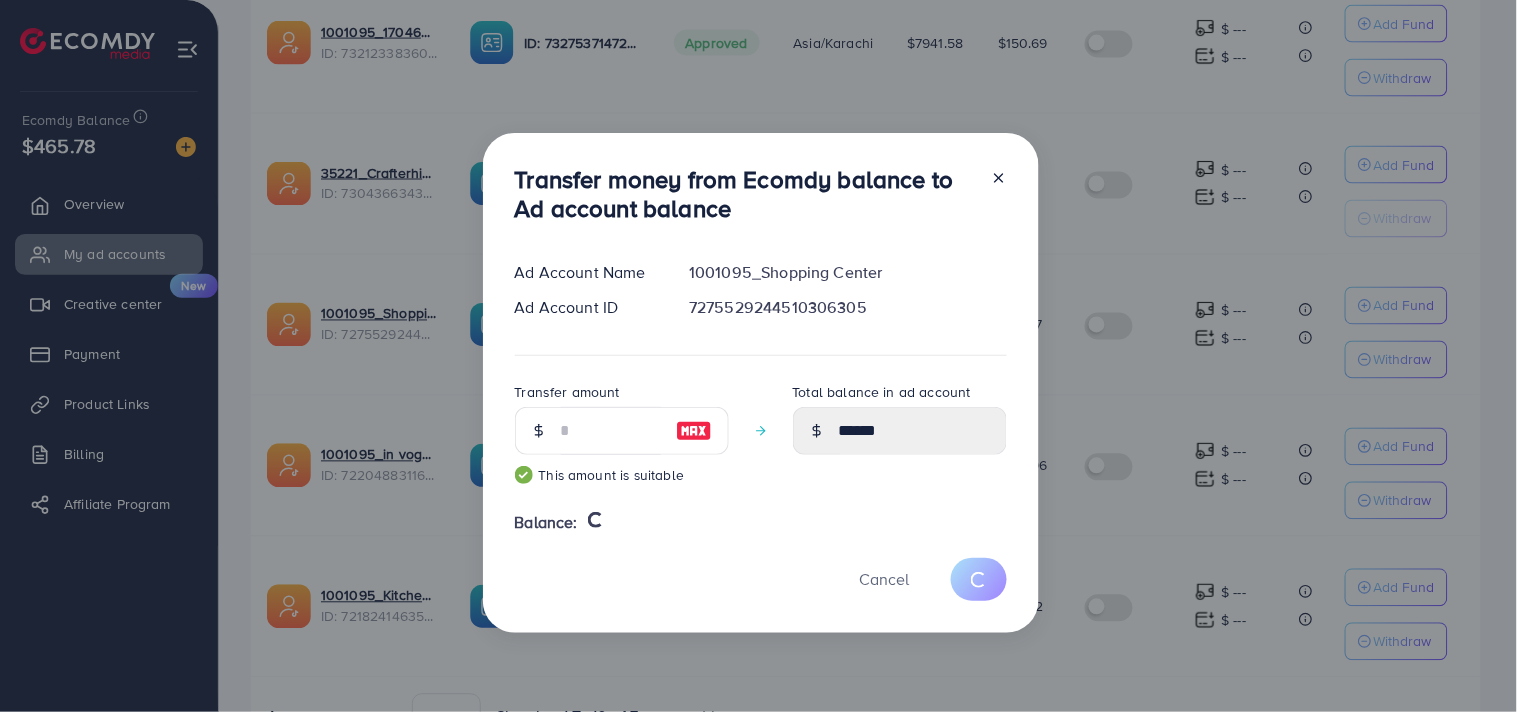 type on "******" 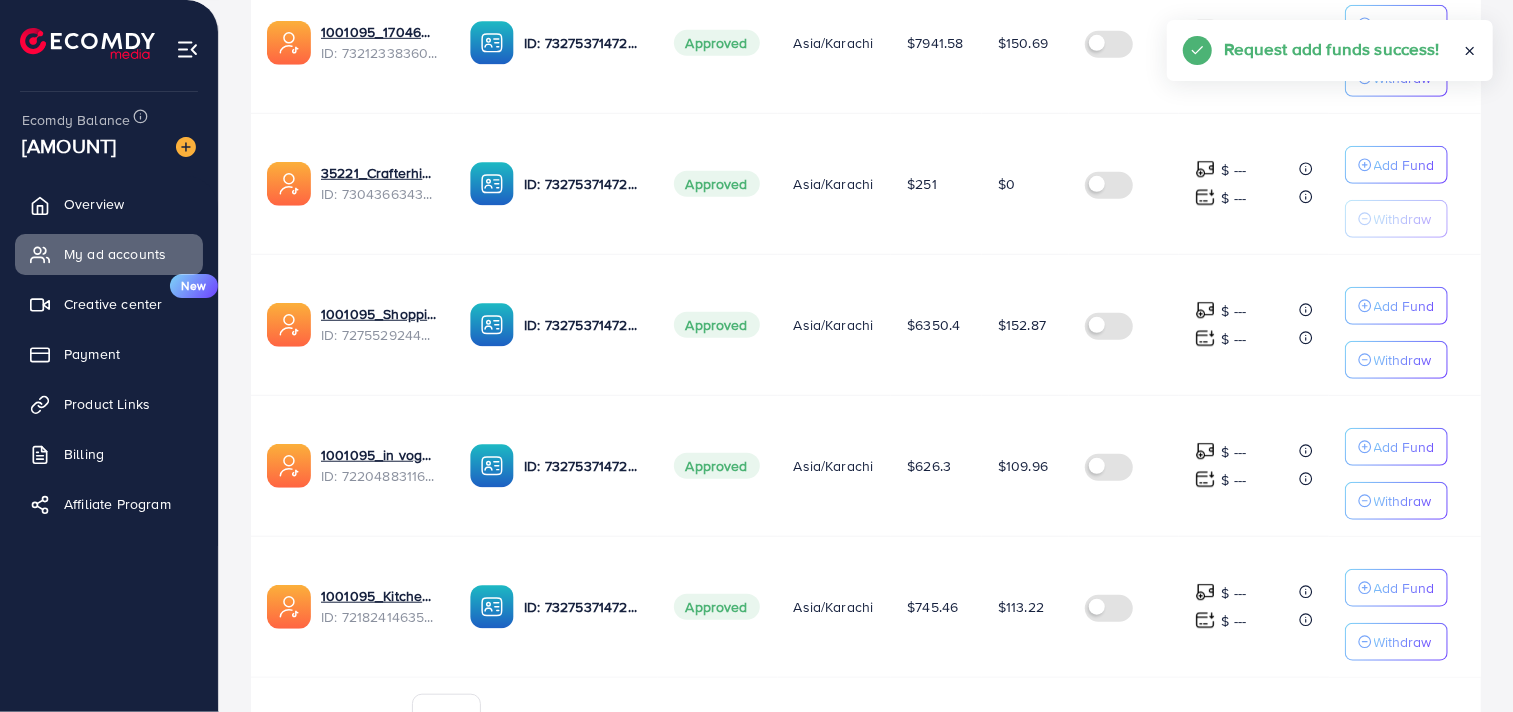 scroll, scrollTop: 888, scrollLeft: 0, axis: vertical 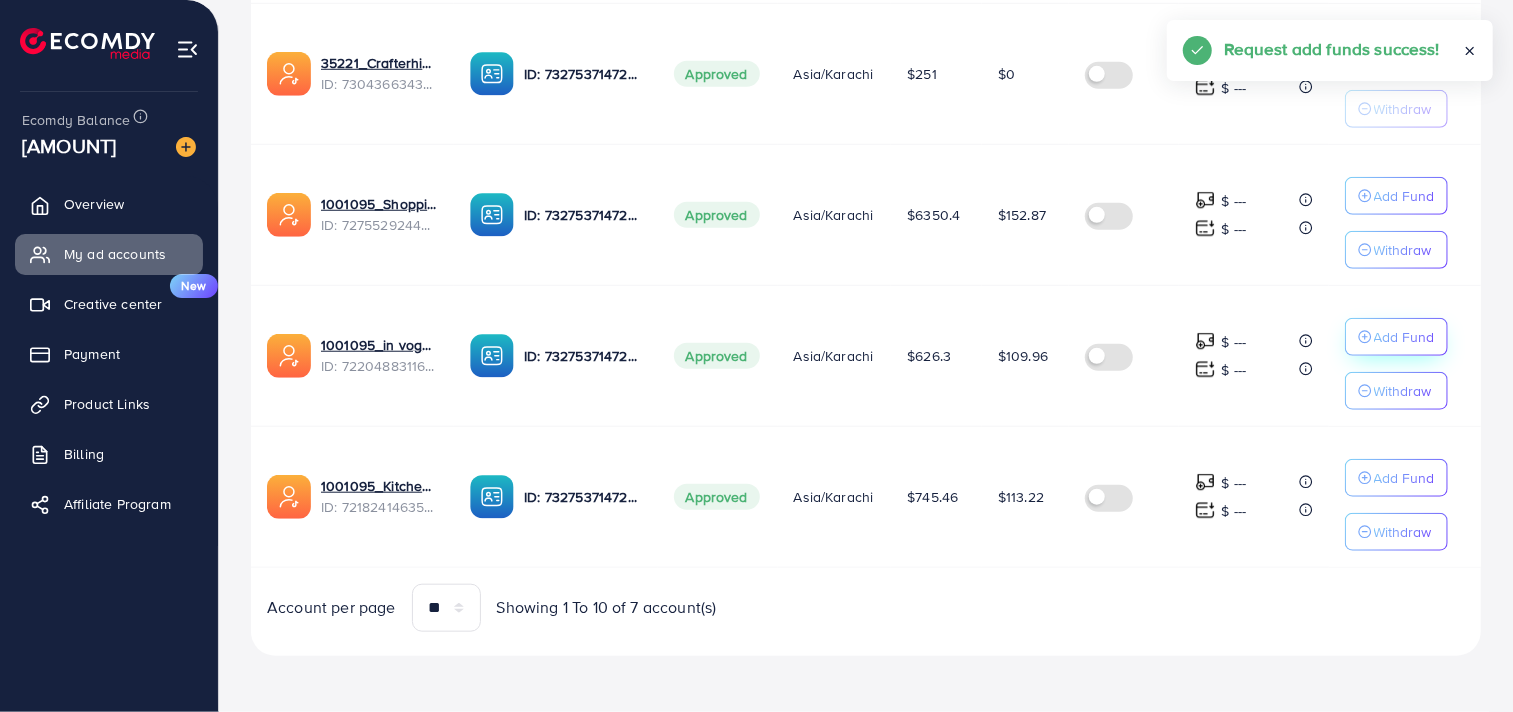 click on "Add Fund" at bounding box center (1404, -368) 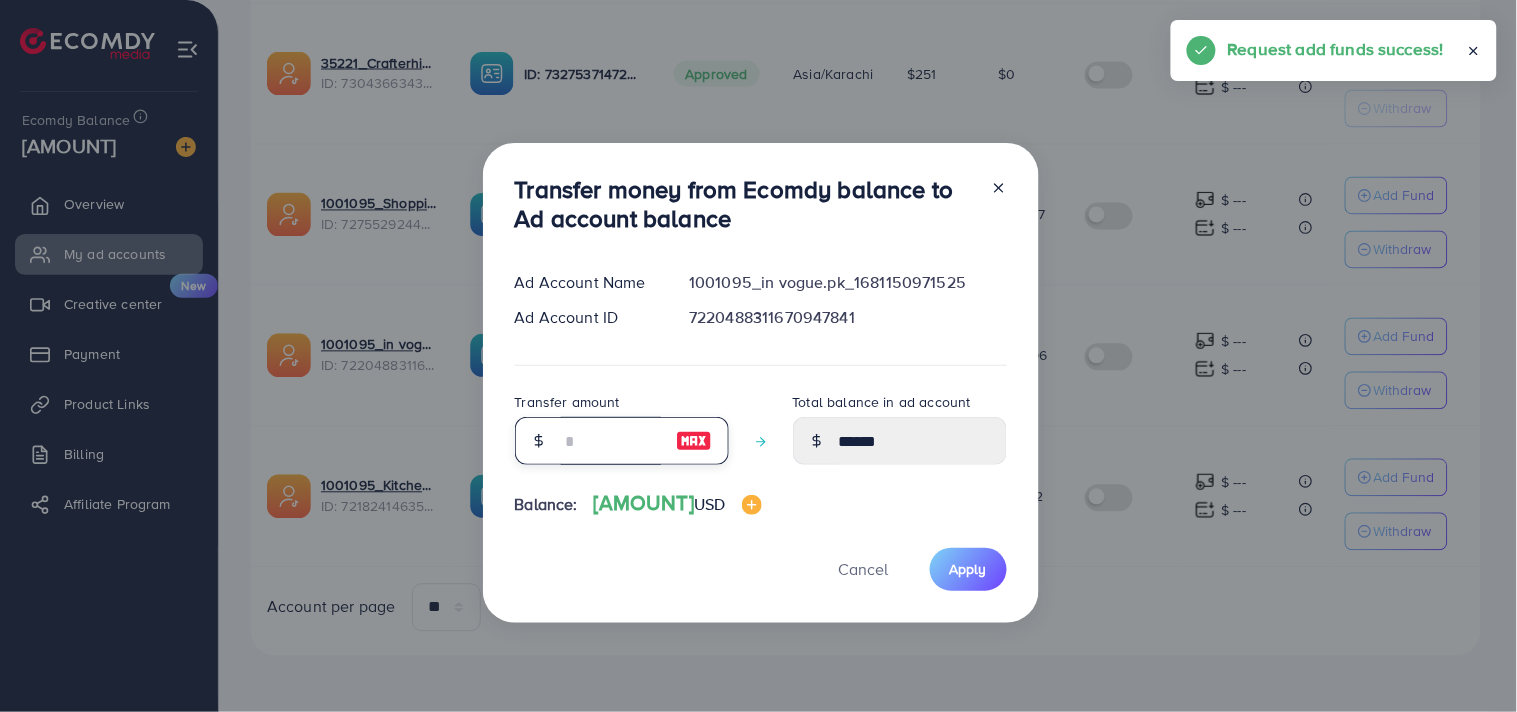 click at bounding box center (611, 441) 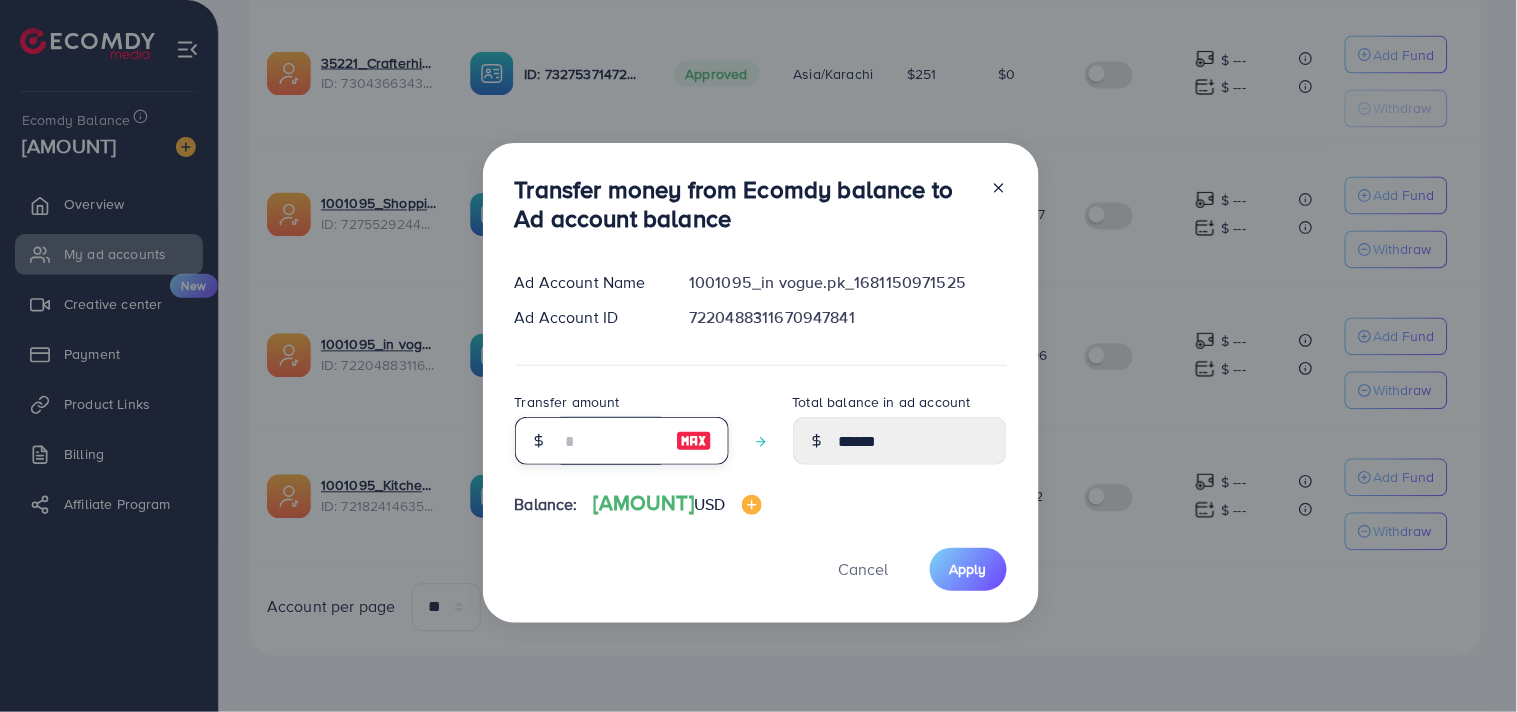 type on "*" 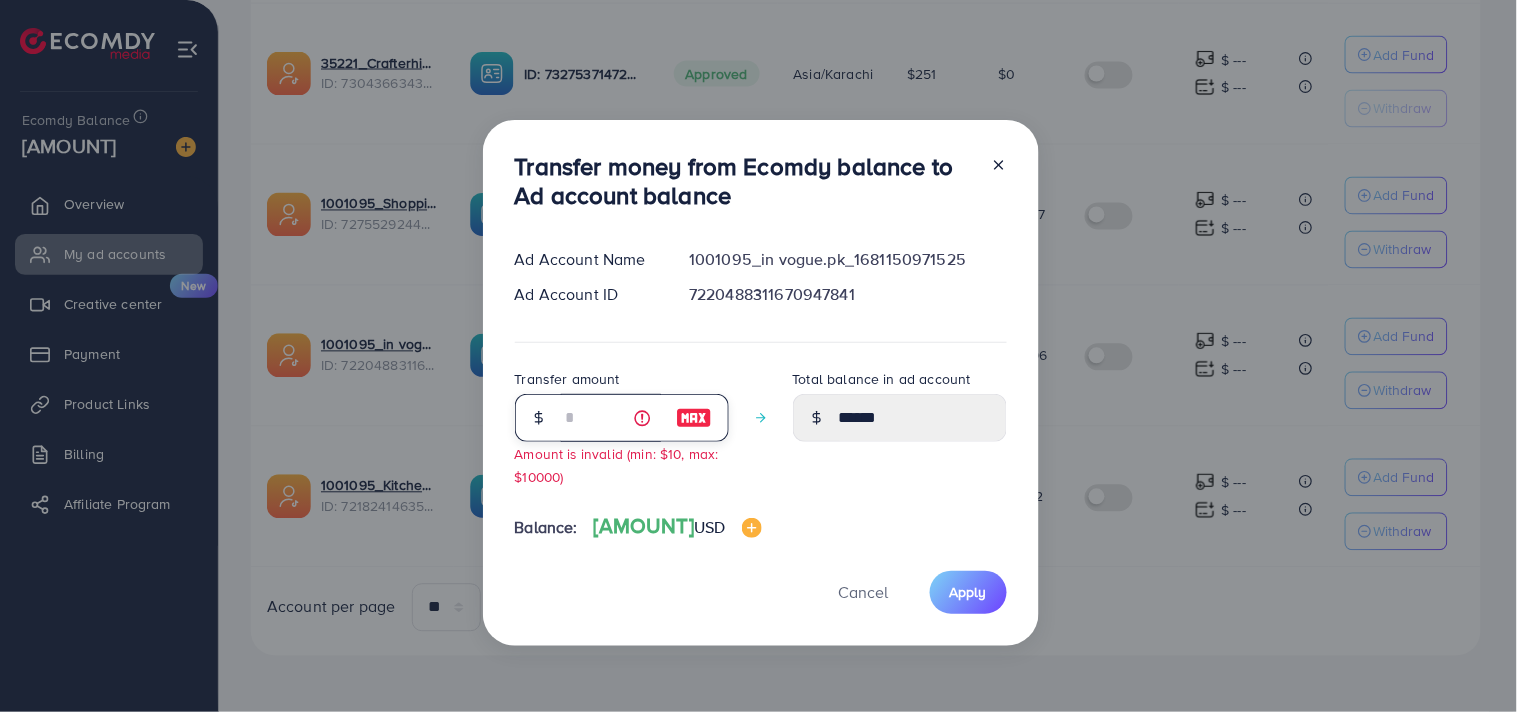 type on "******" 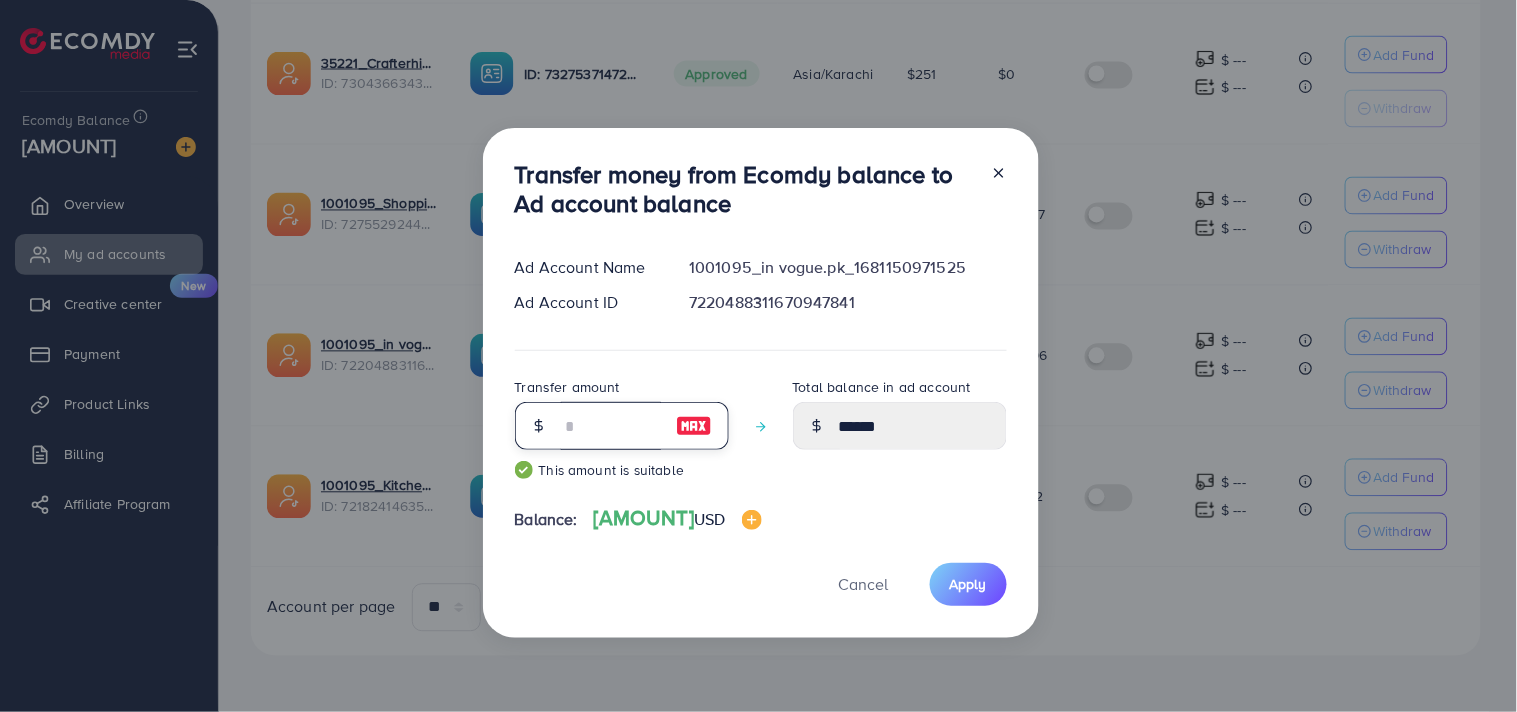 type on "******" 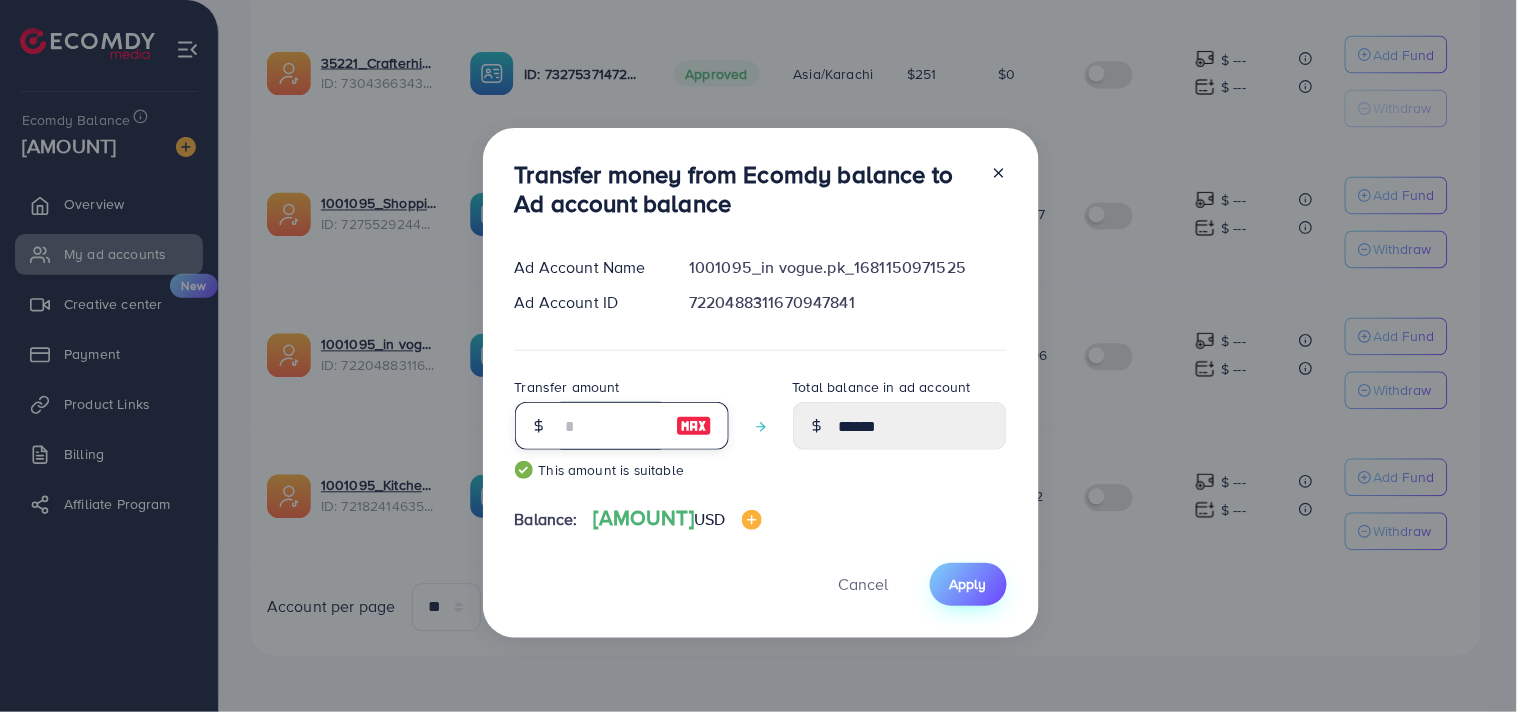 type on "**" 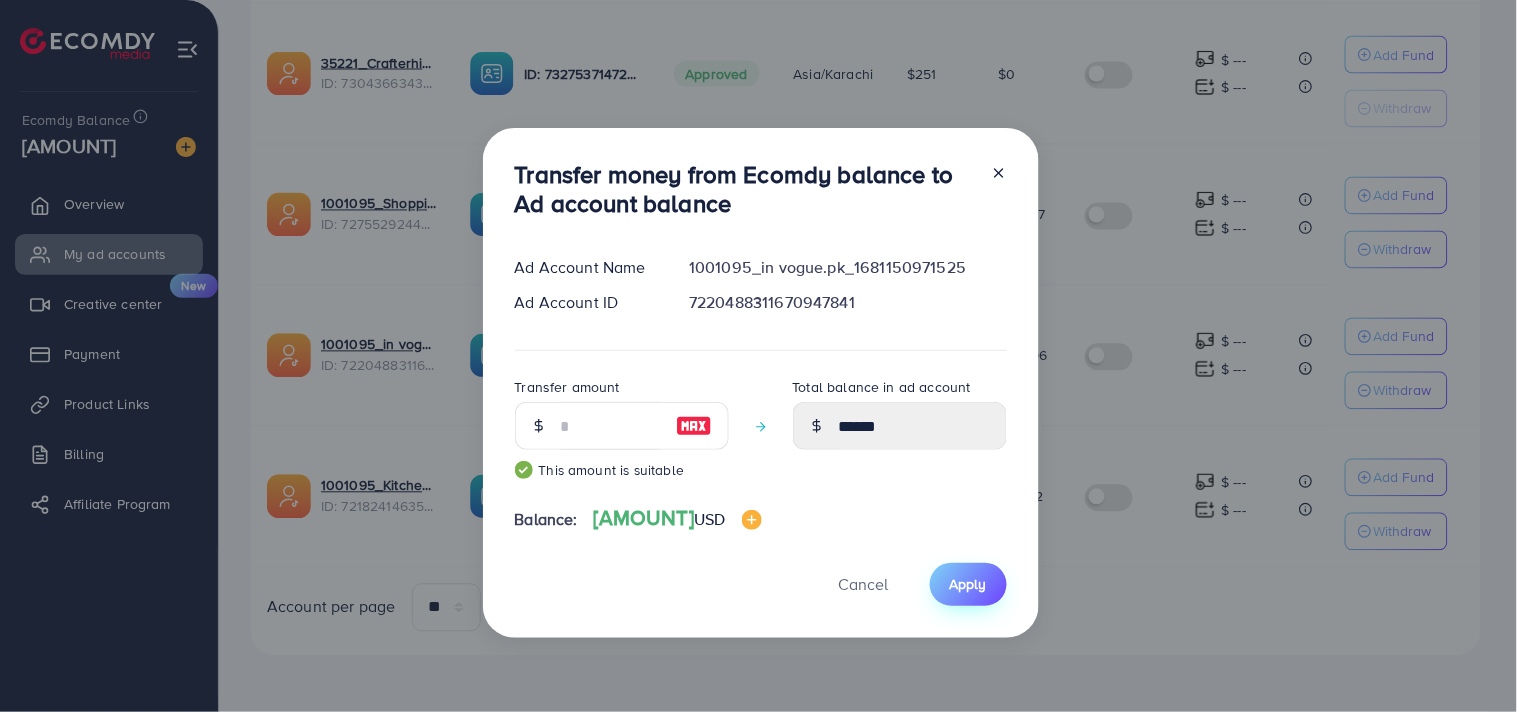 click on "Apply" at bounding box center (968, 584) 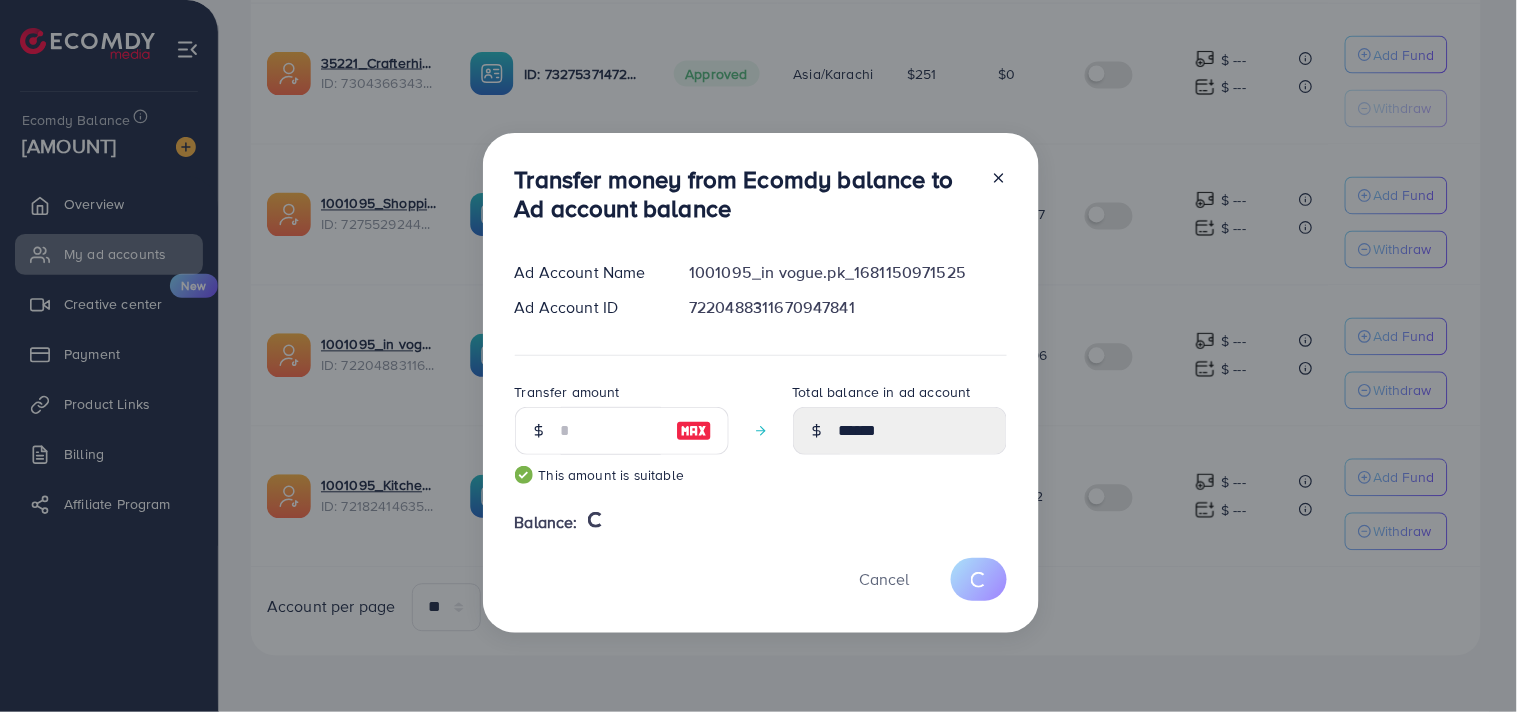 type 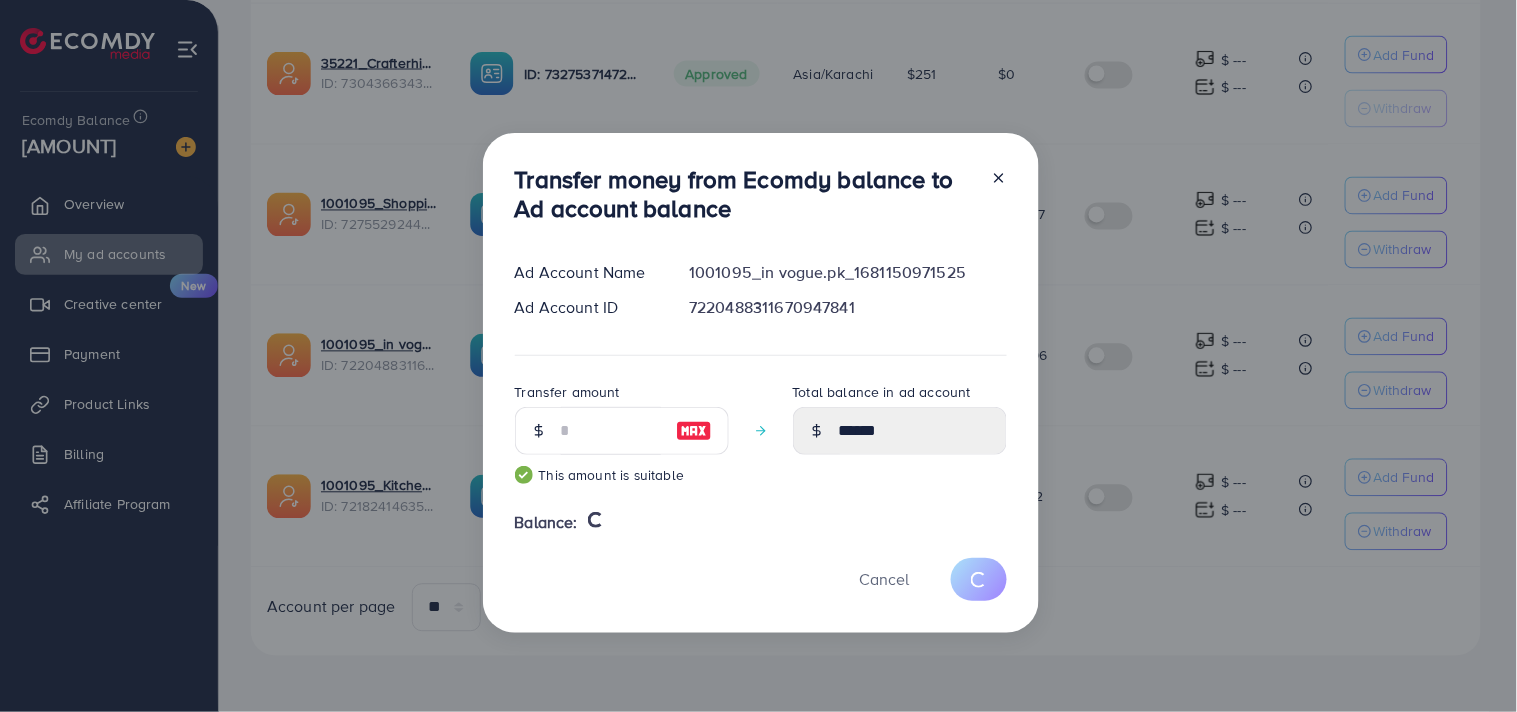 type on "******" 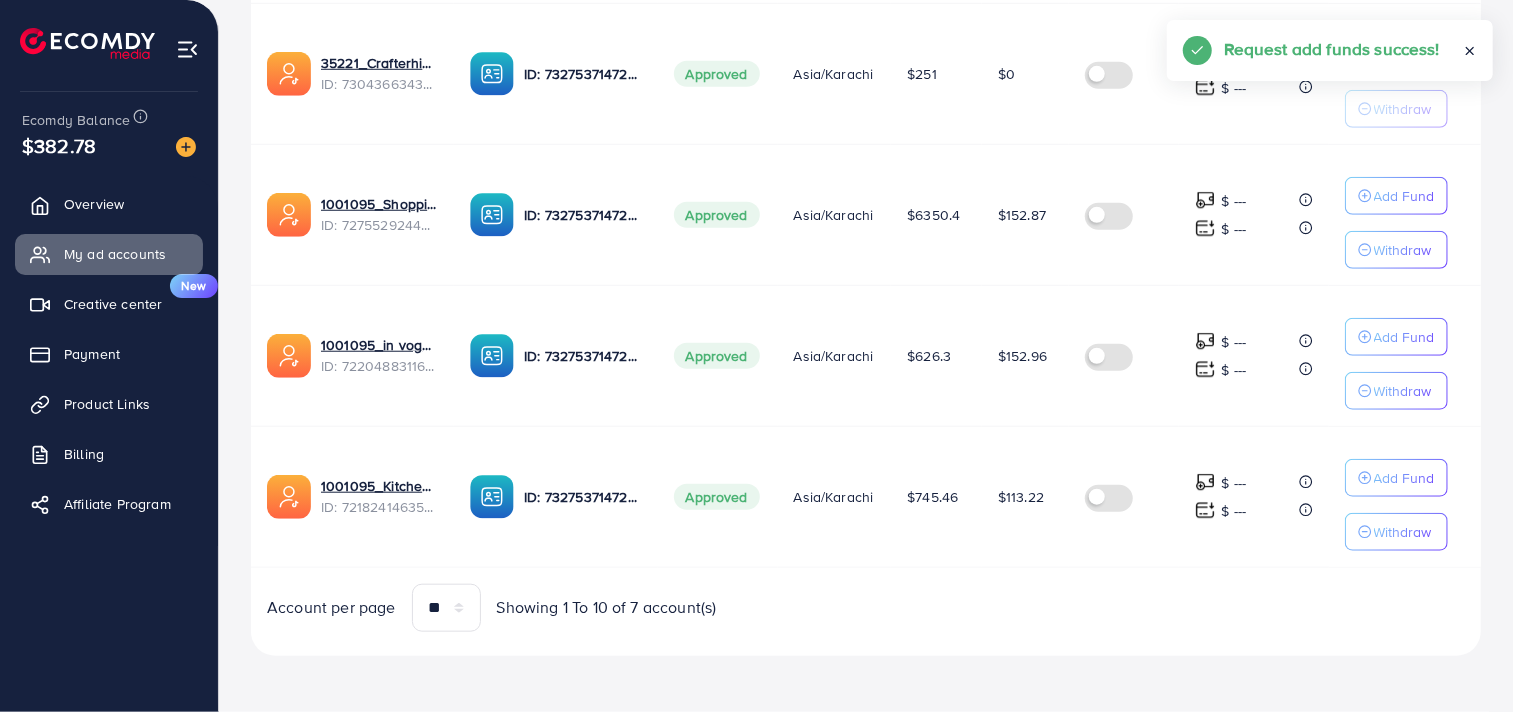 scroll, scrollTop: 890, scrollLeft: 0, axis: vertical 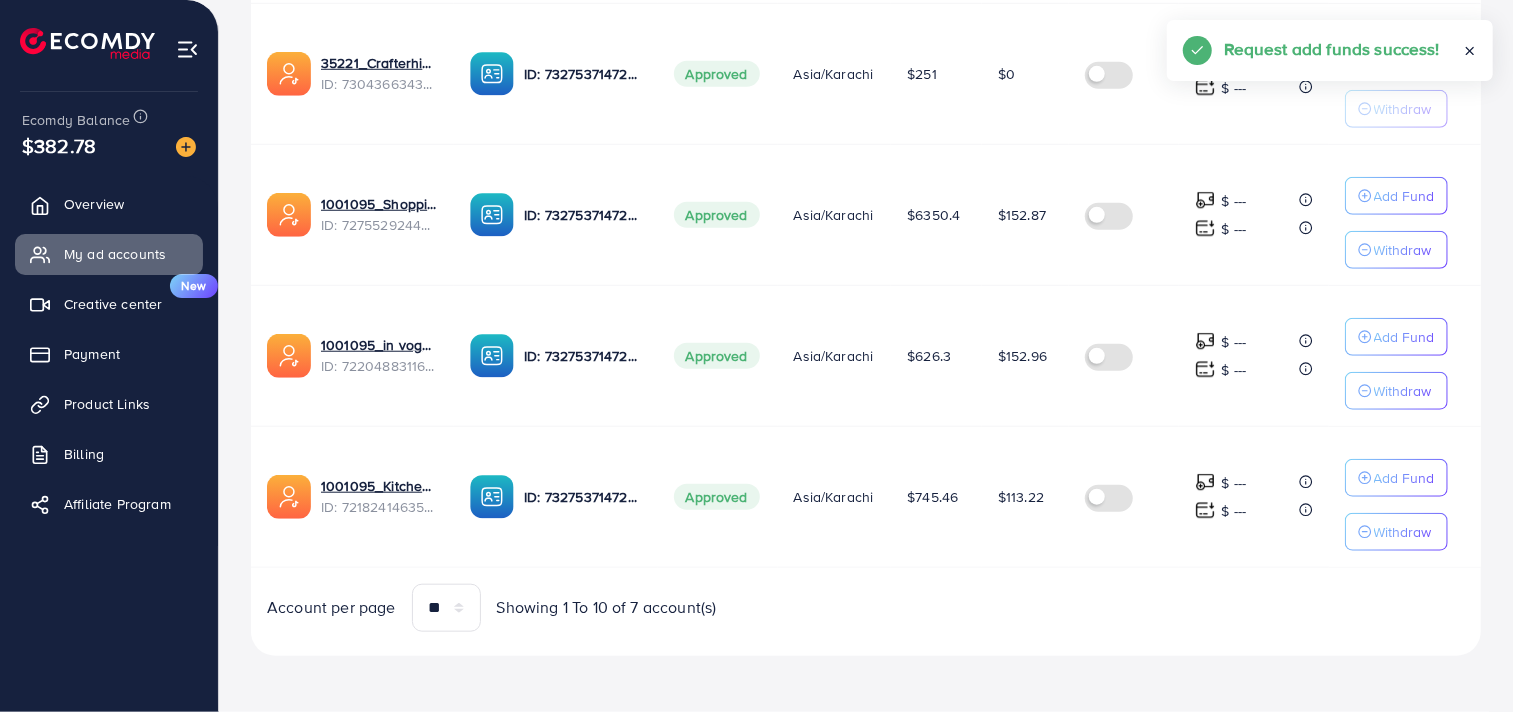 click on "Add Fund" at bounding box center (1404, -368) 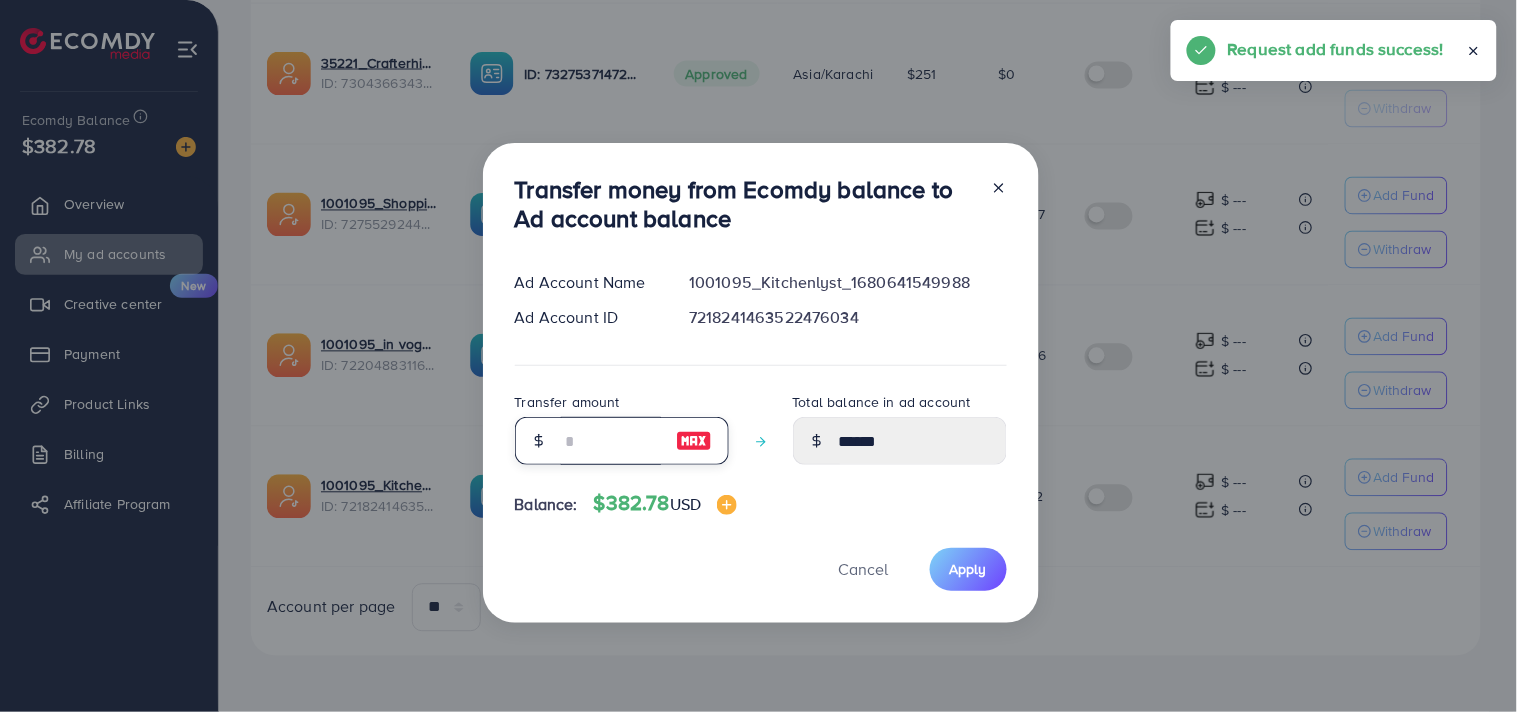 click at bounding box center [611, 441] 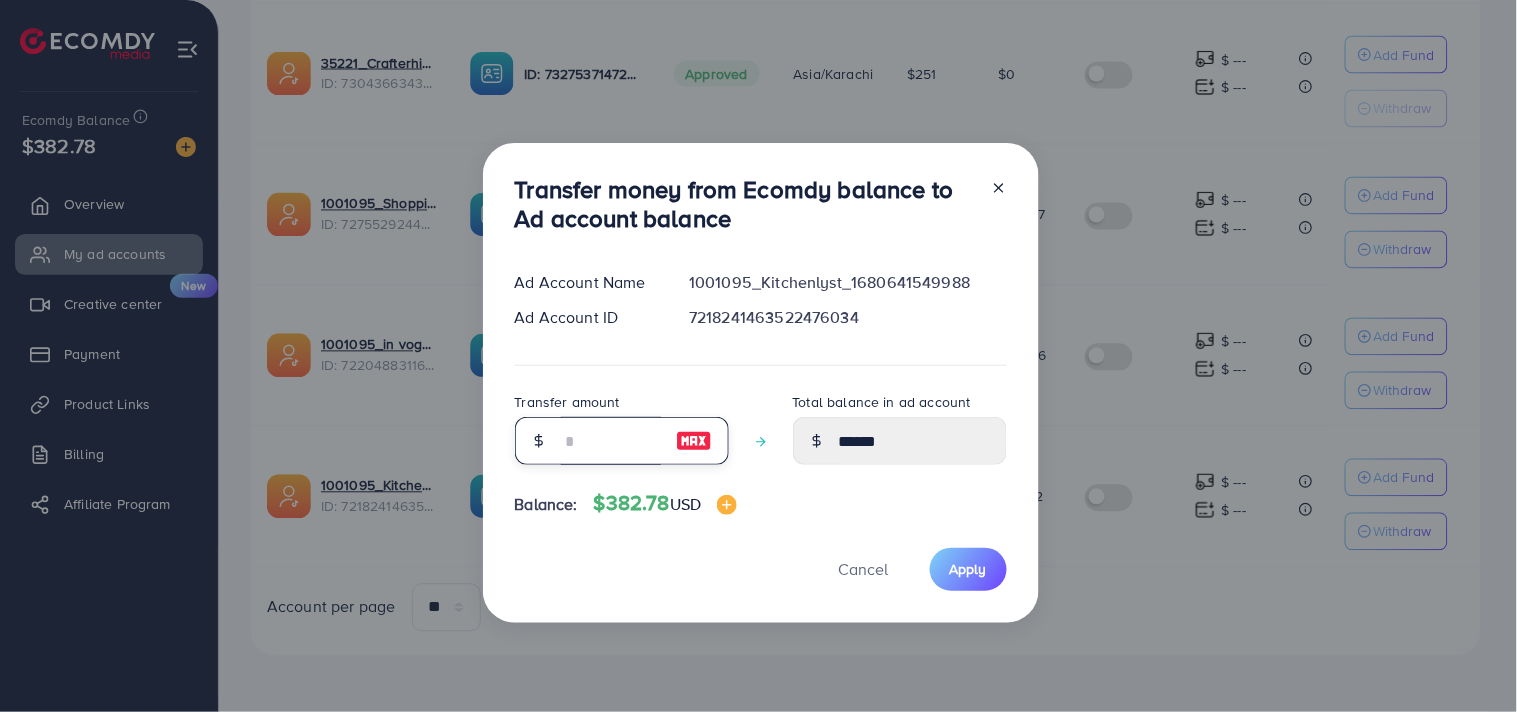 type on "*" 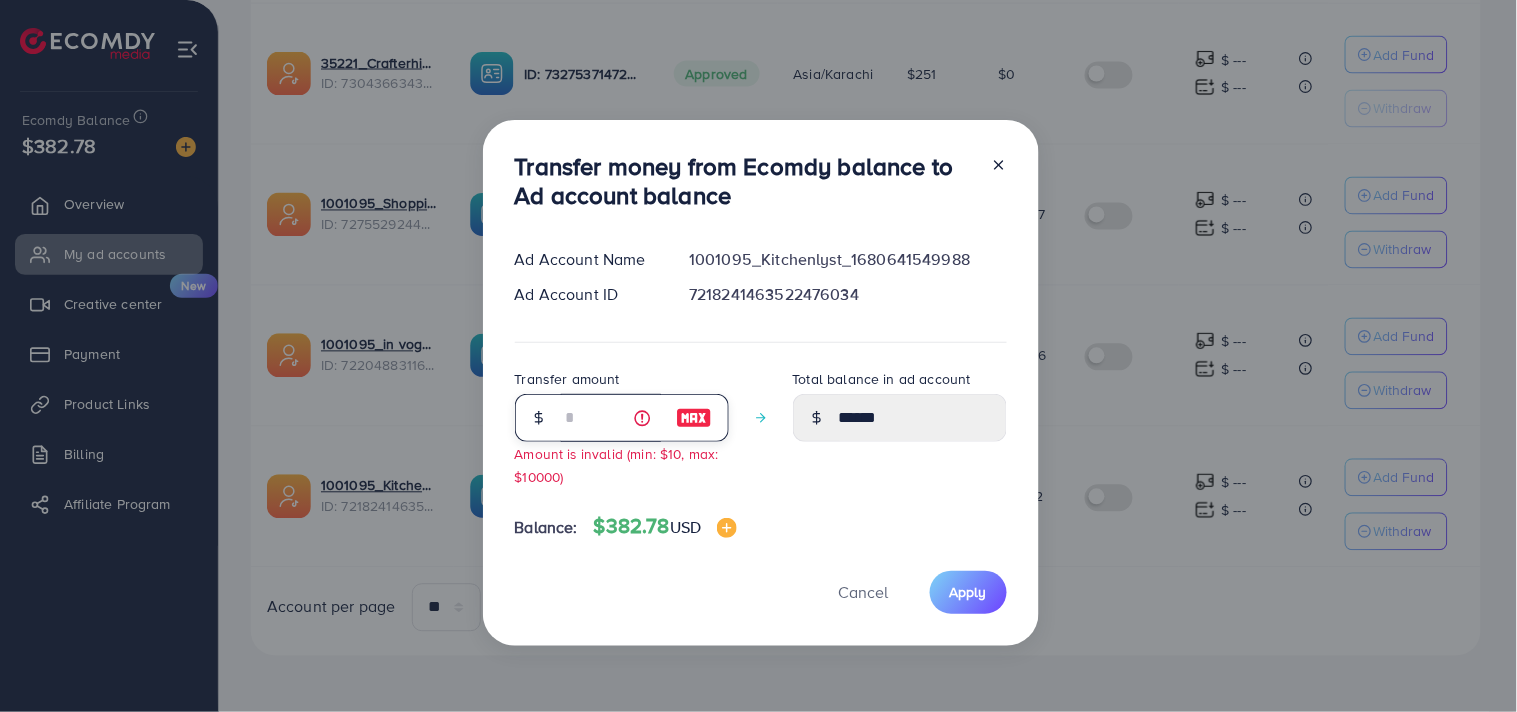 type on "******" 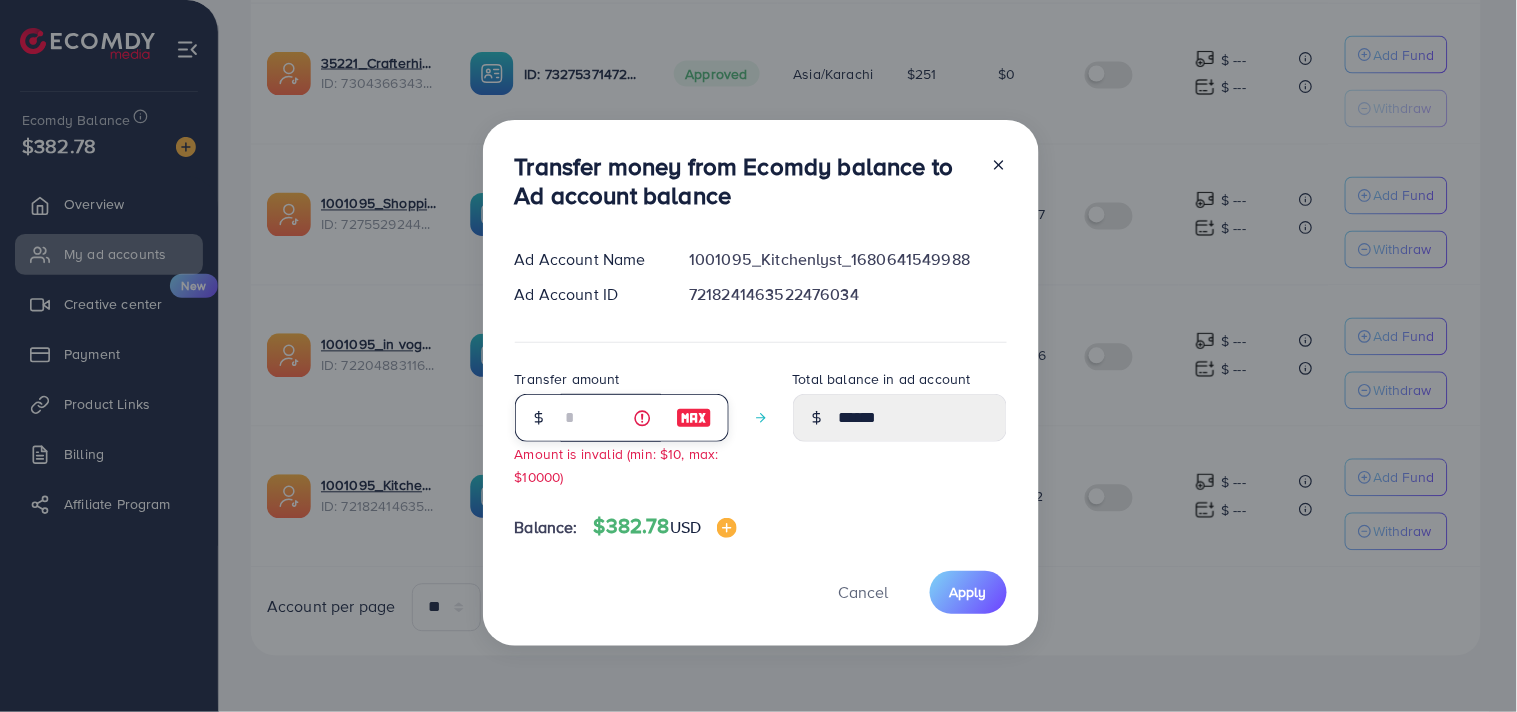 type on "**" 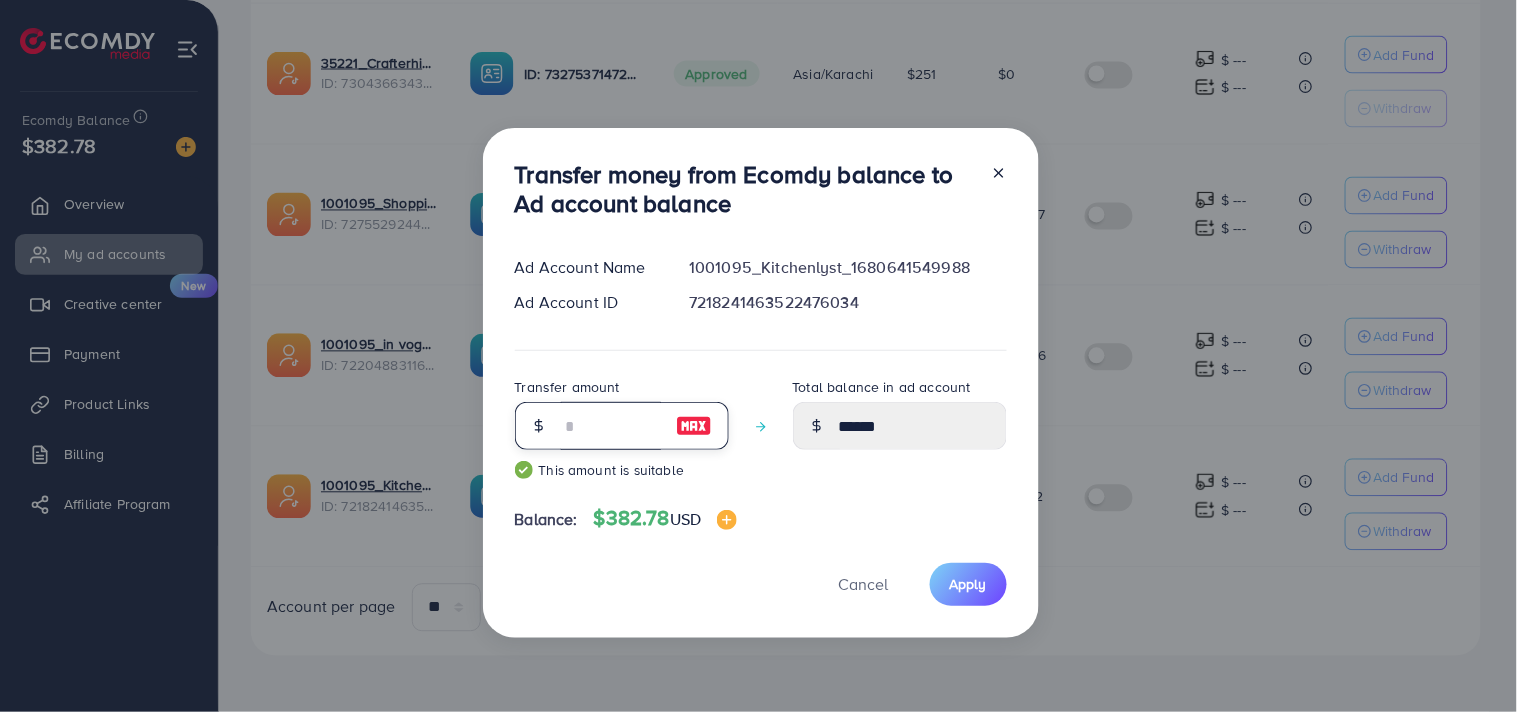 type on "******" 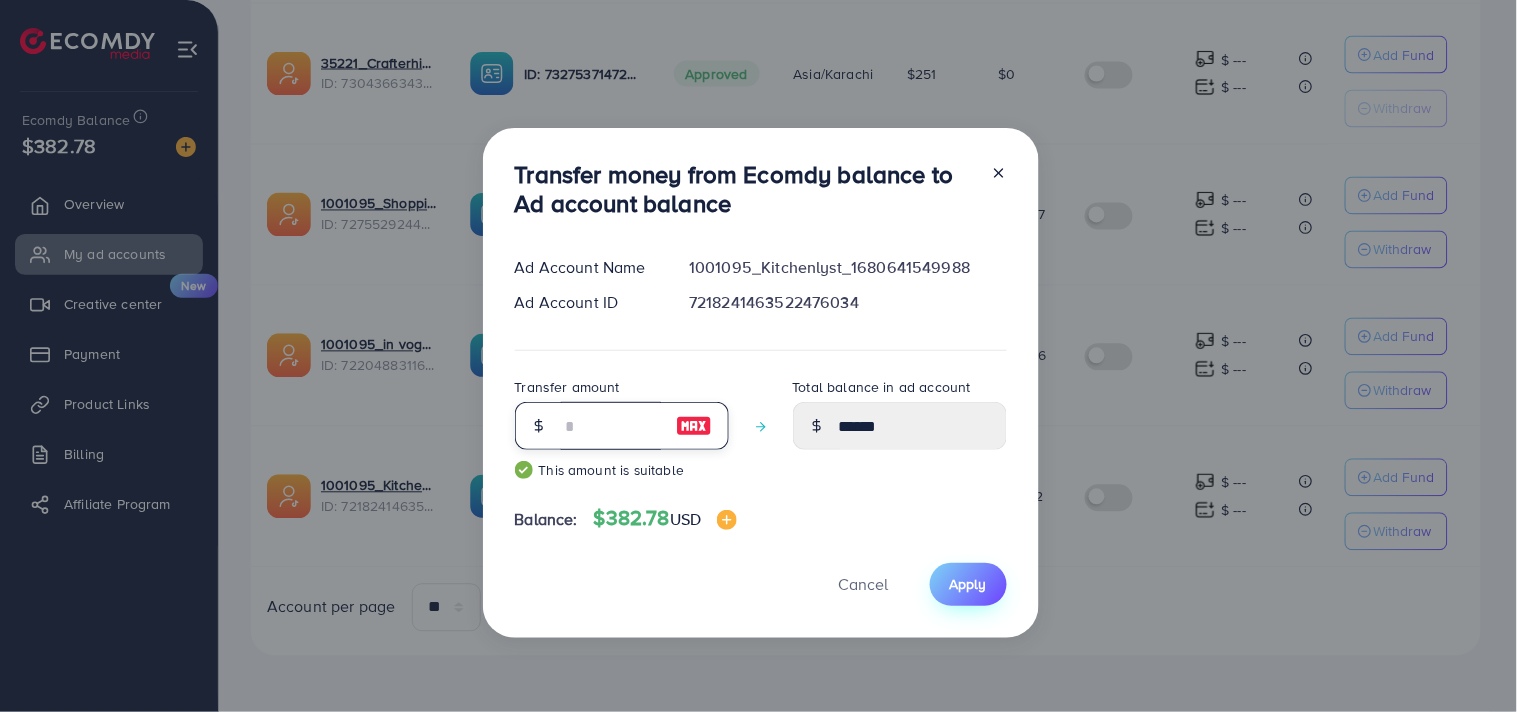 type on "**" 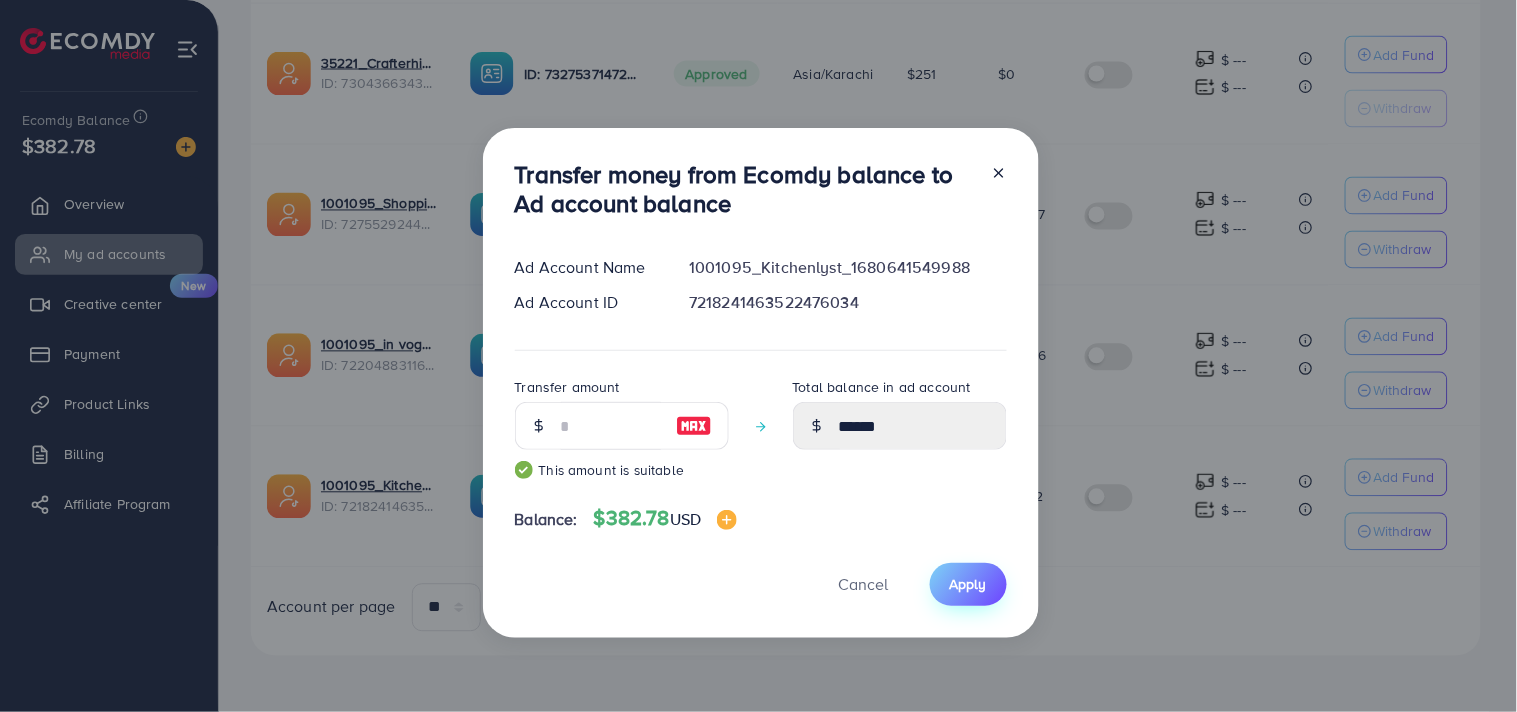 click on "Apply" at bounding box center [968, 584] 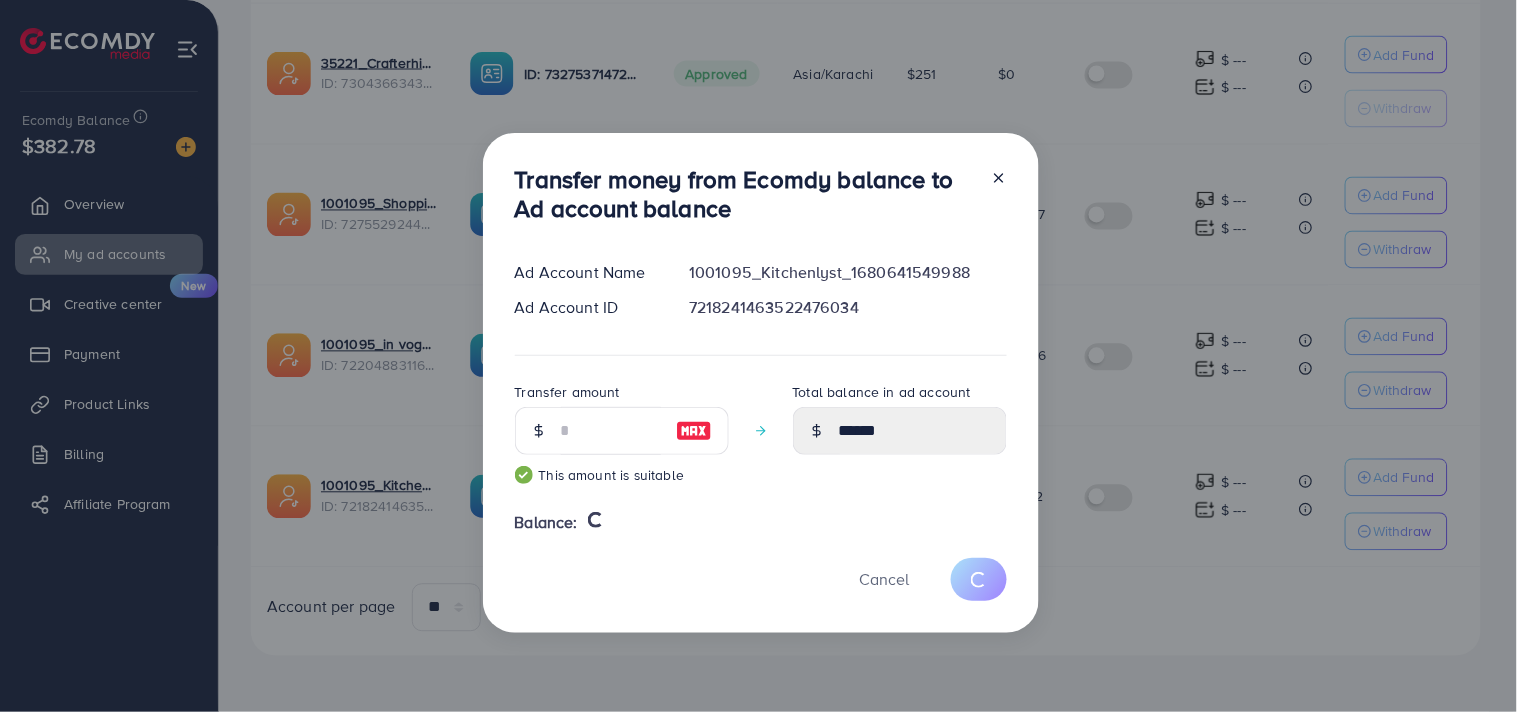 type 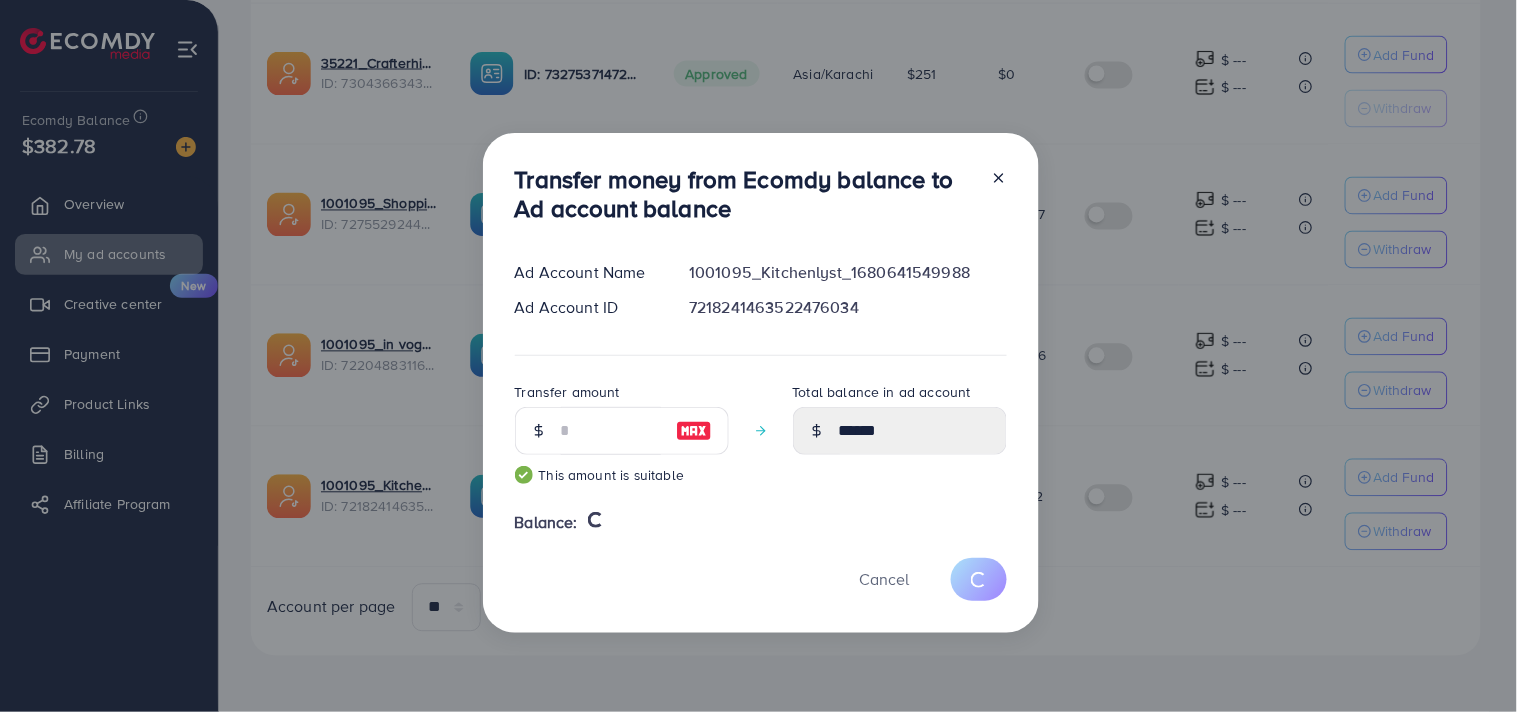 type on "******" 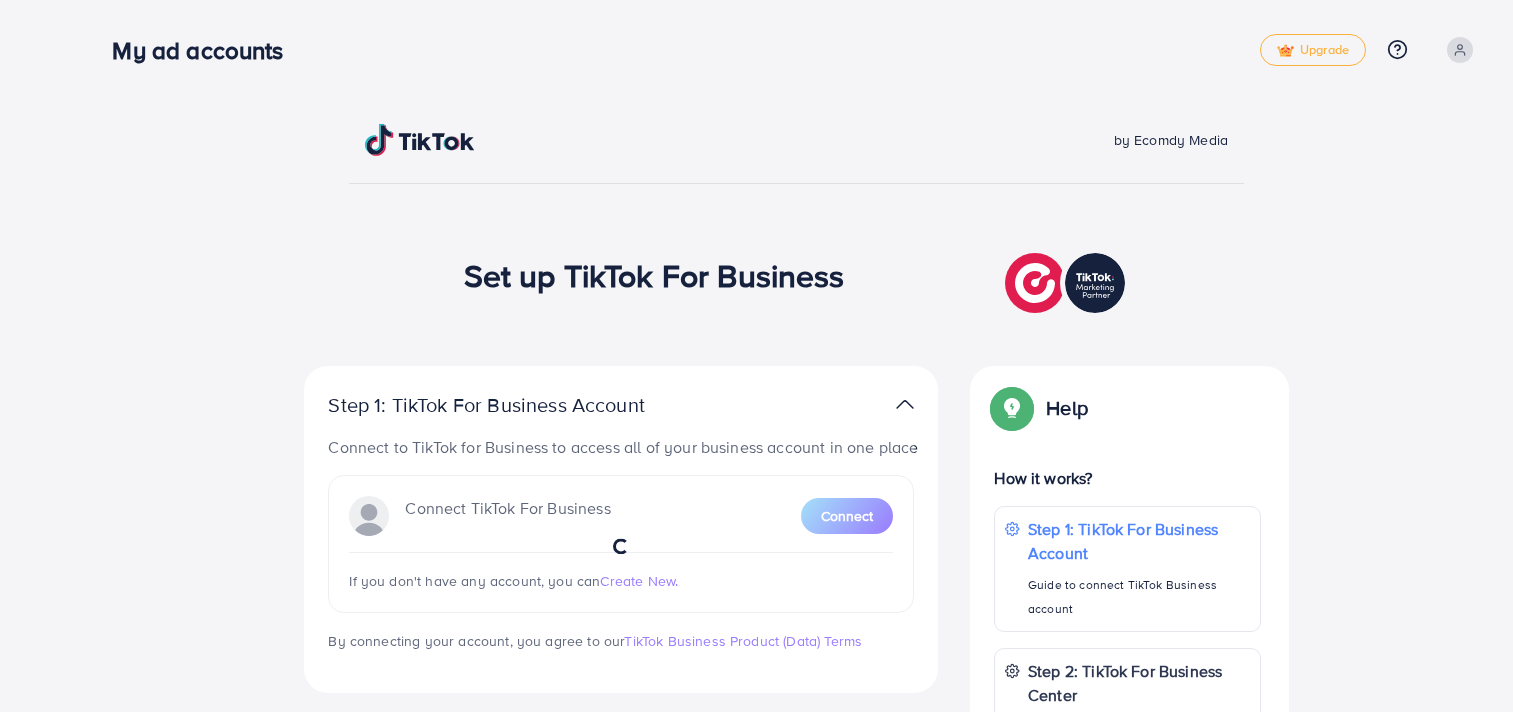 scroll, scrollTop: 0, scrollLeft: 0, axis: both 